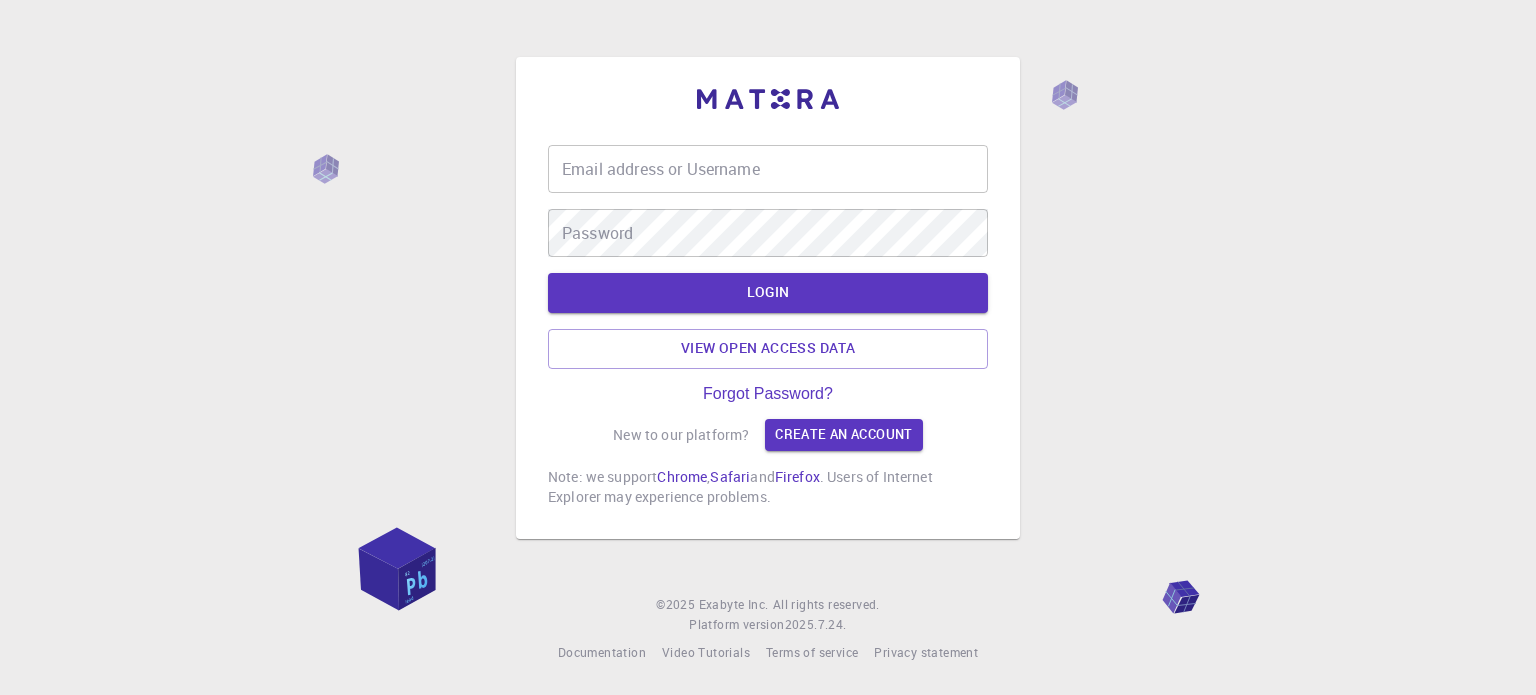 scroll, scrollTop: 0, scrollLeft: 0, axis: both 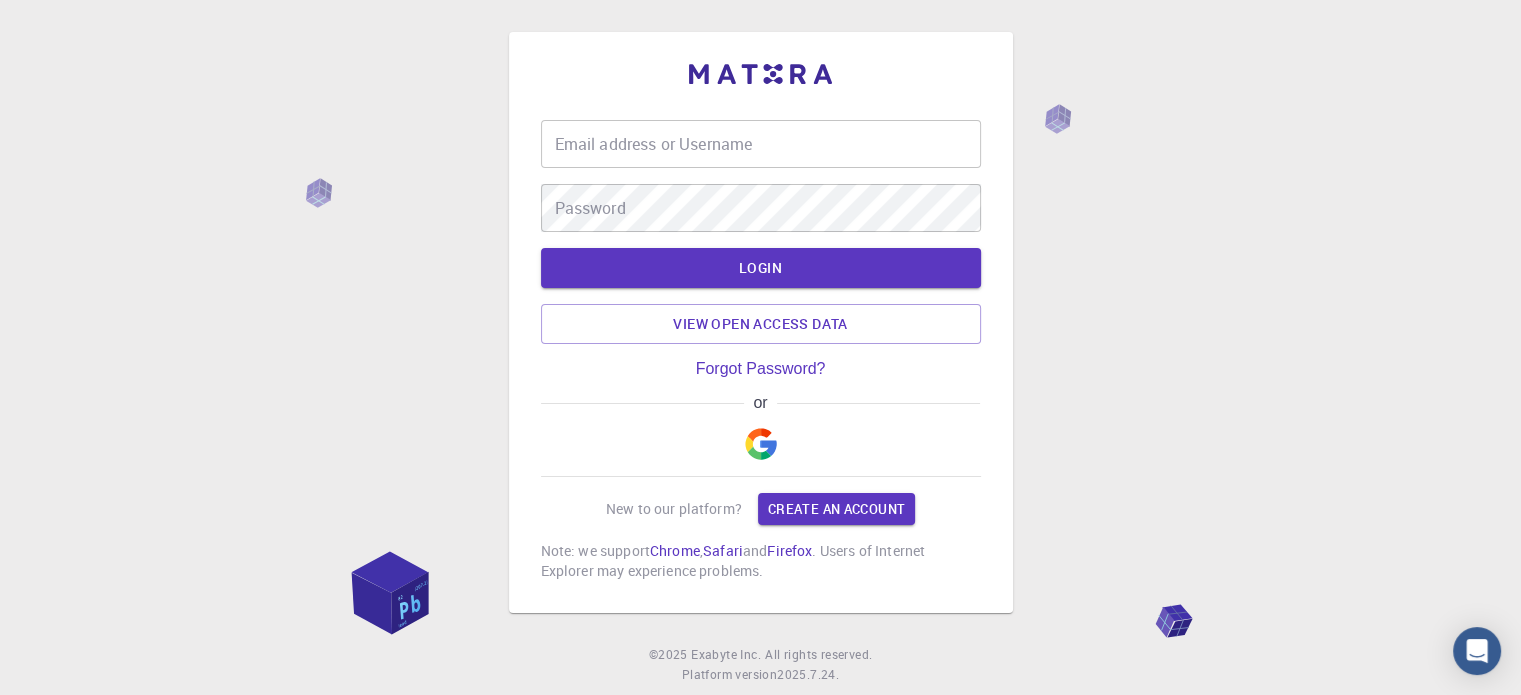 drag, startPoint x: 825, startPoint y: 137, endPoint x: 820, endPoint y: 146, distance: 10.29563 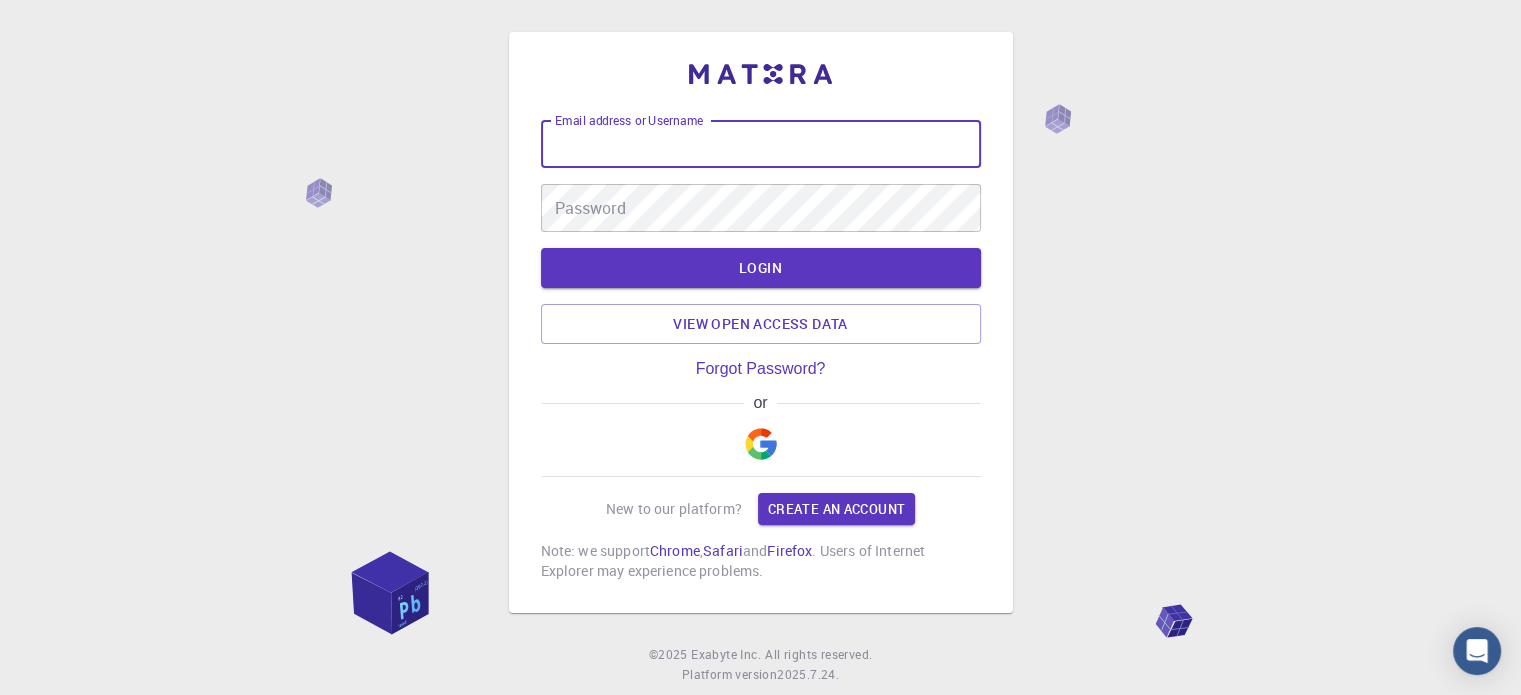 type on "[EMAIL]" 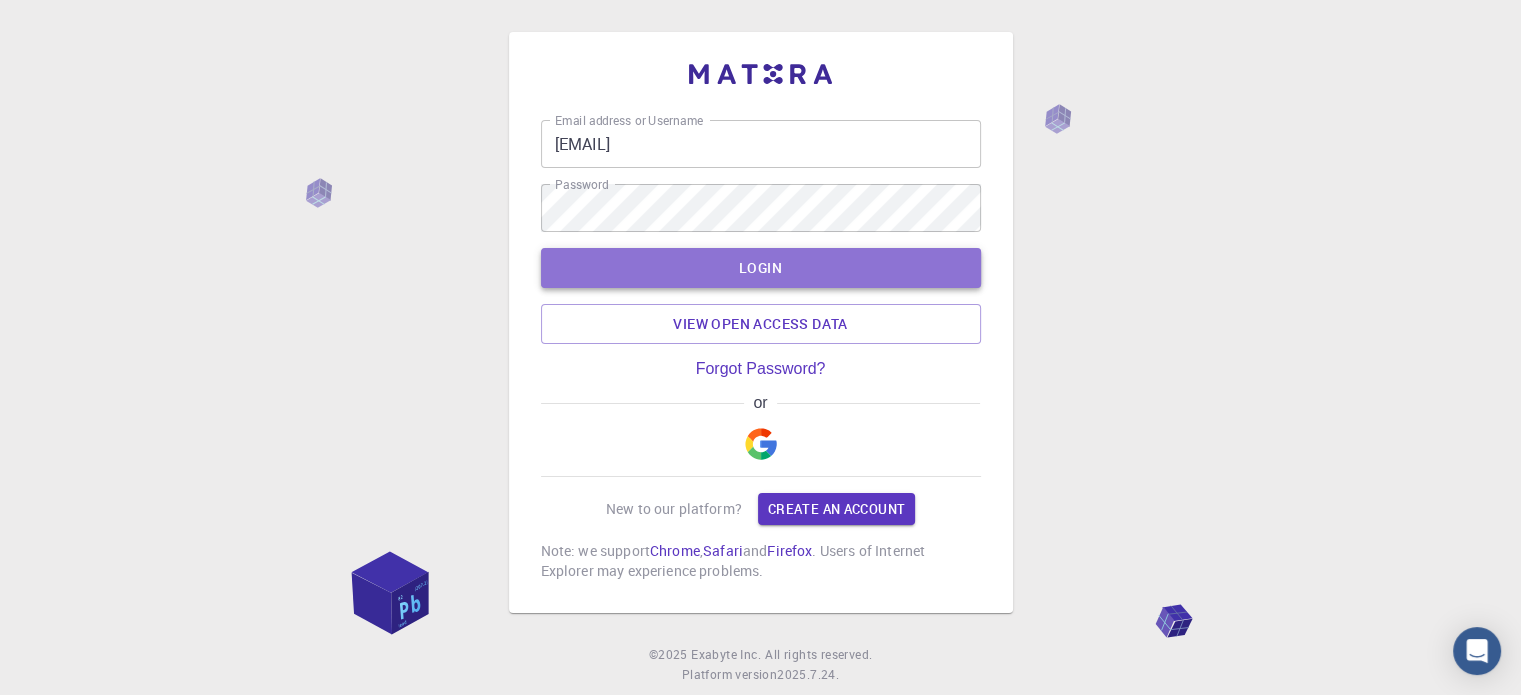click on "LOGIN" at bounding box center [761, 268] 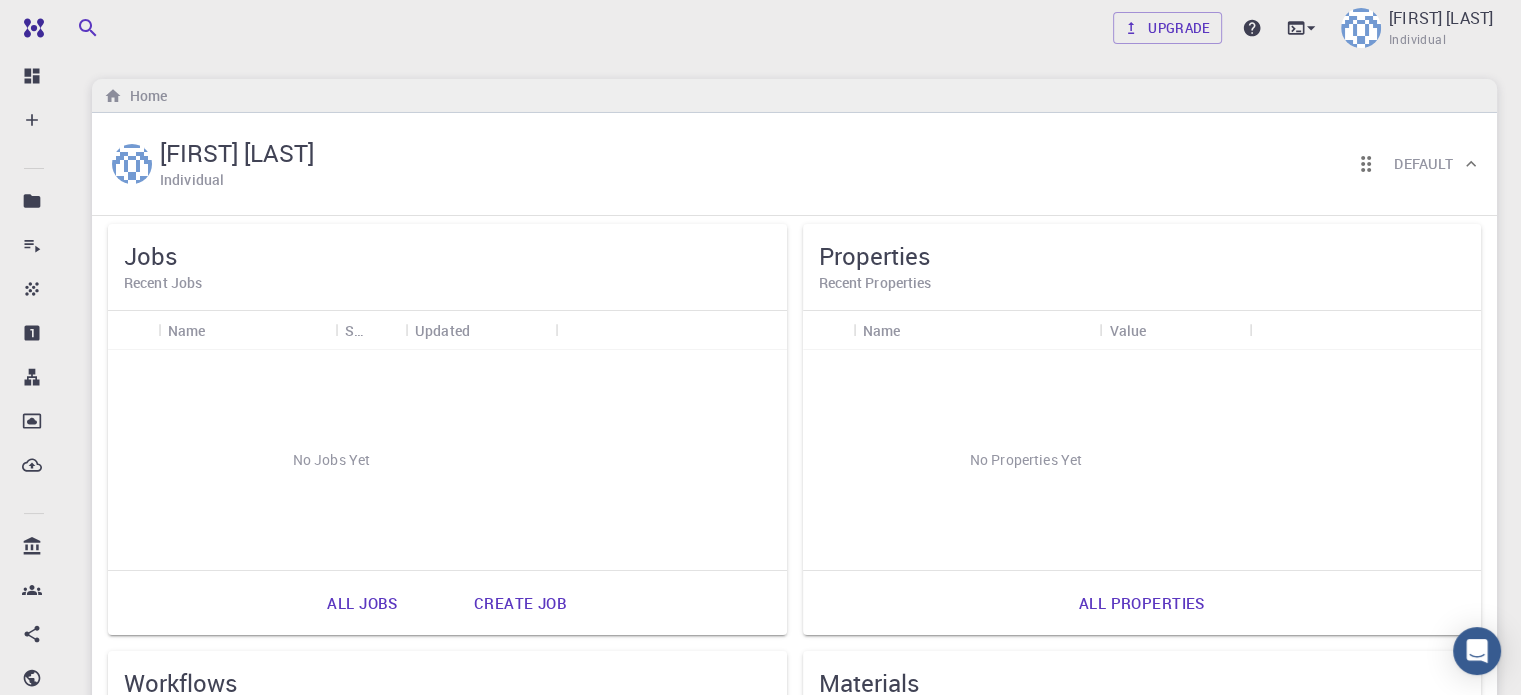 scroll, scrollTop: 0, scrollLeft: 0, axis: both 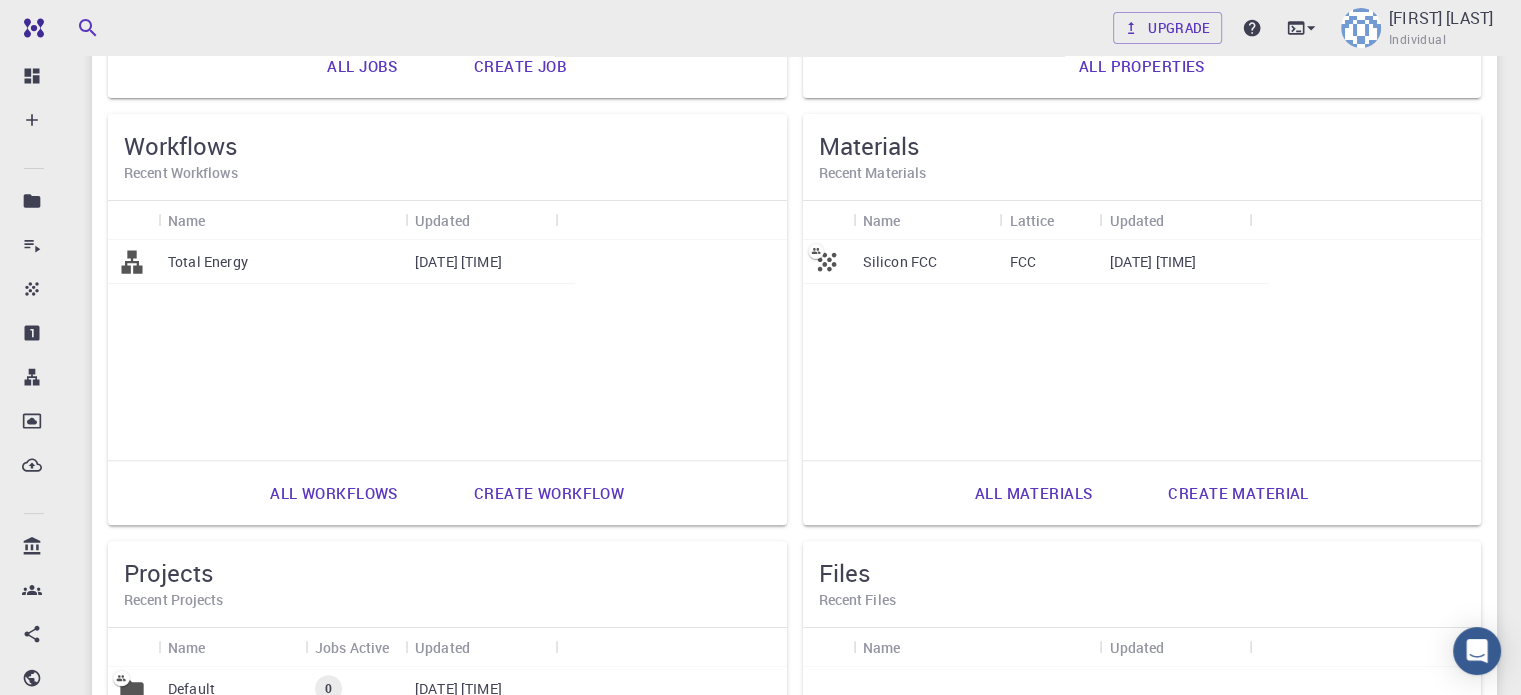 click on "All projects" at bounding box center [343, 920] 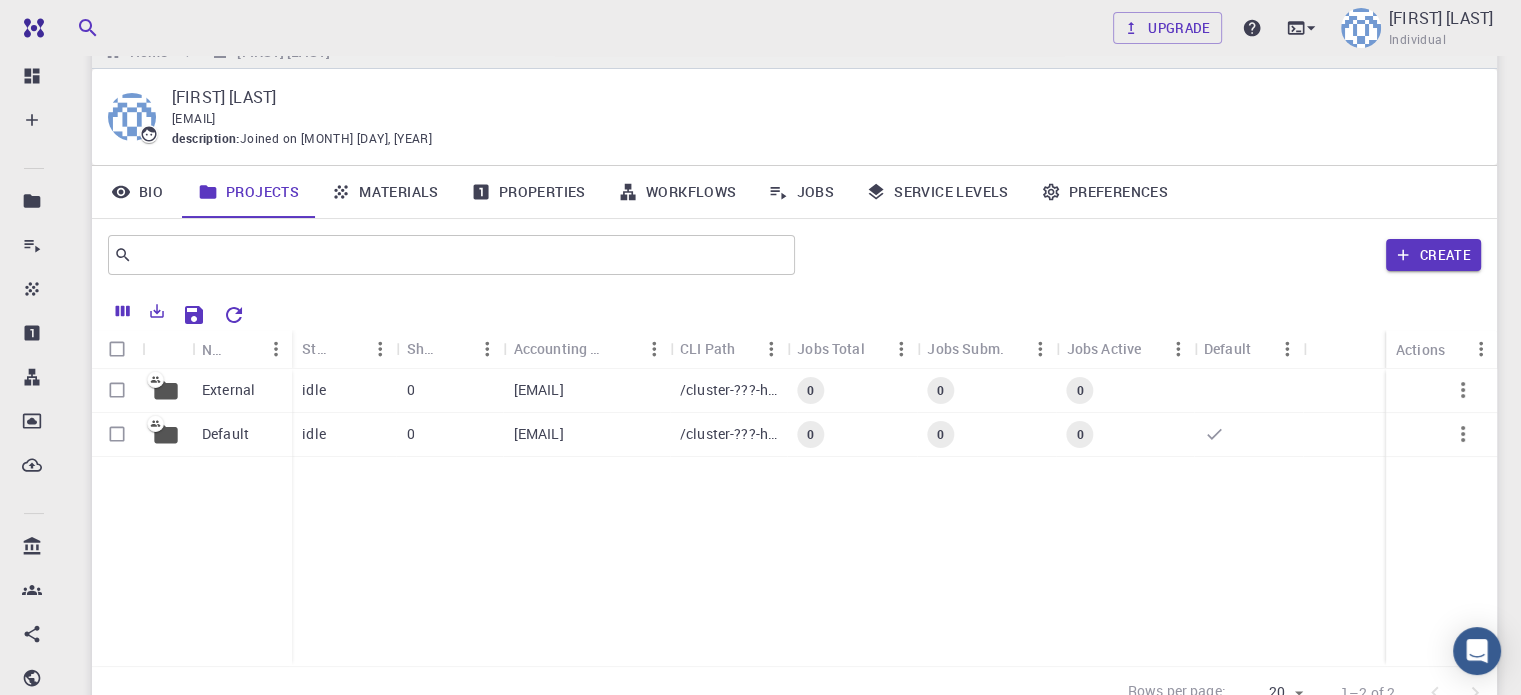 scroll, scrollTop: 100, scrollLeft: 0, axis: vertical 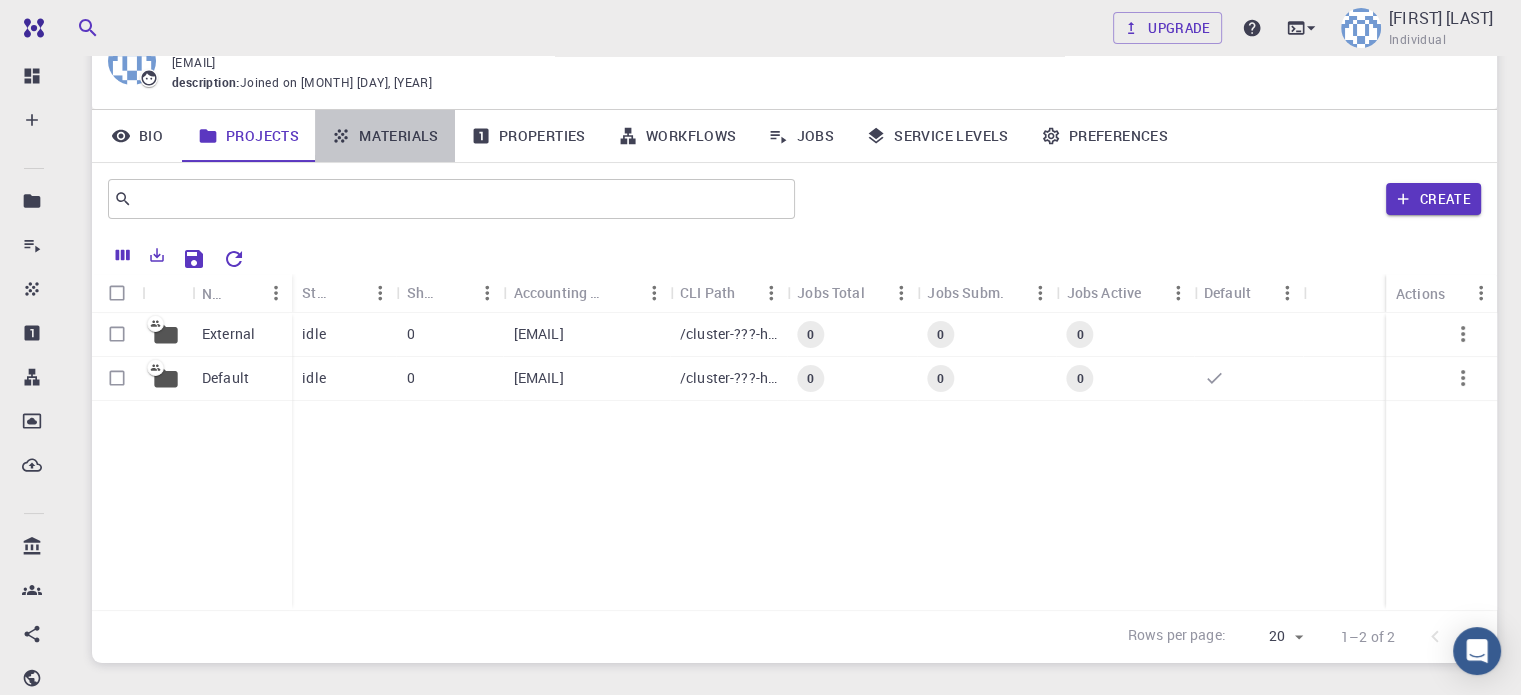 click on "Materials" at bounding box center [385, 136] 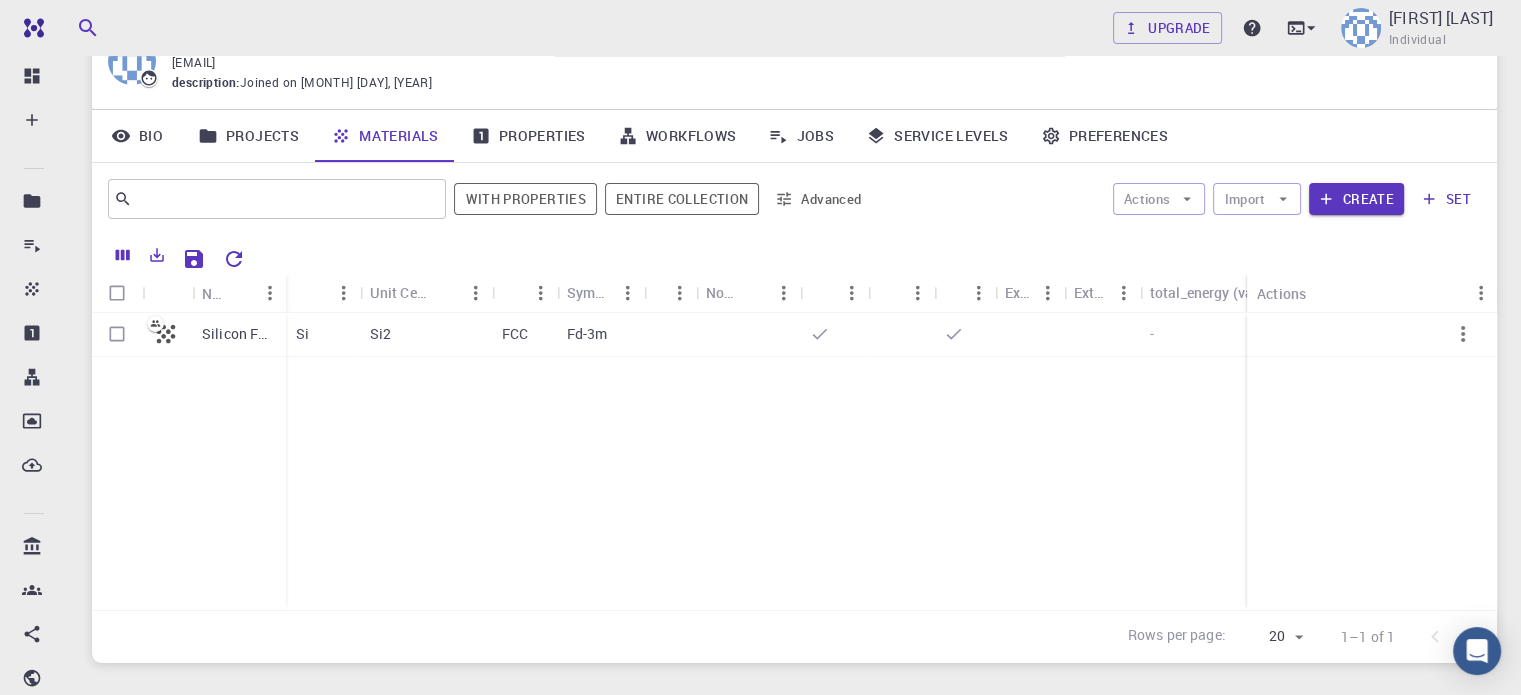 click on "Properties" at bounding box center (528, 136) 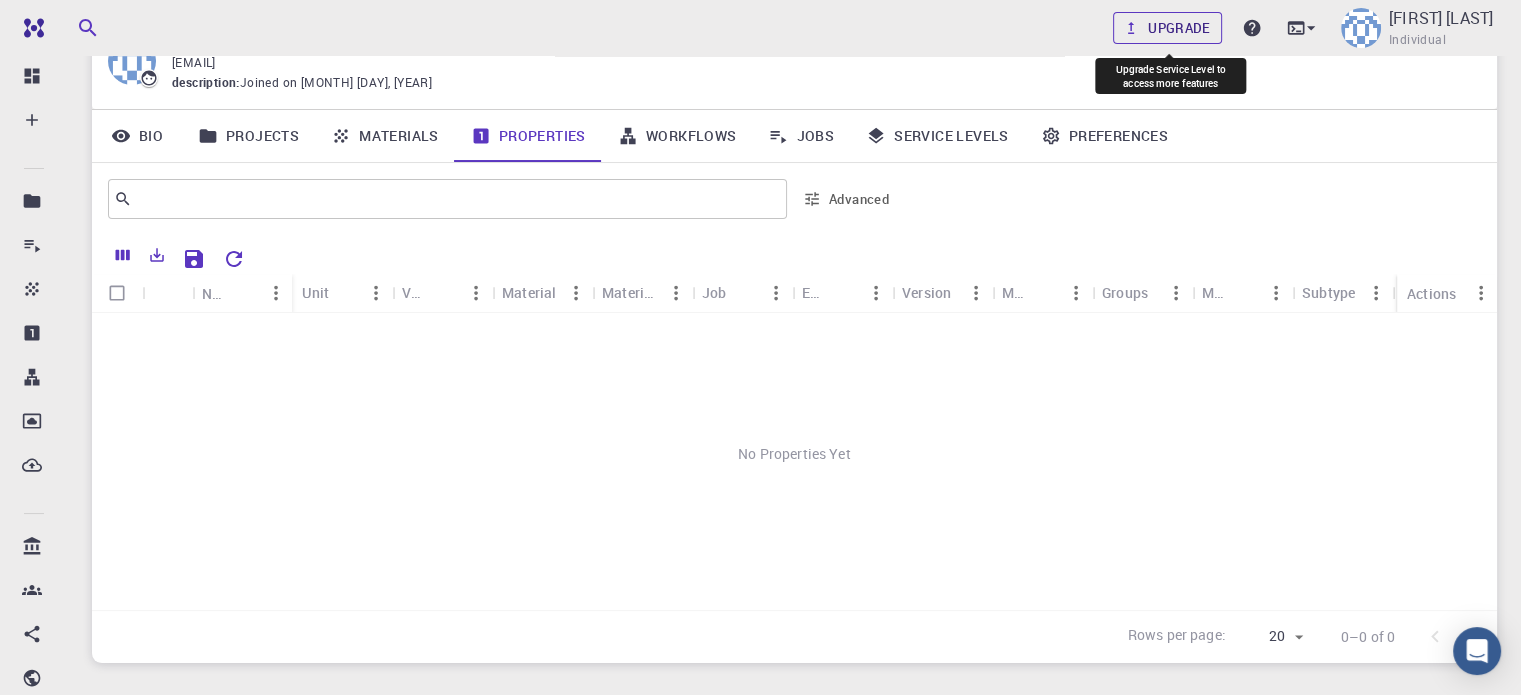 click on "Upgrade" at bounding box center (1167, 28) 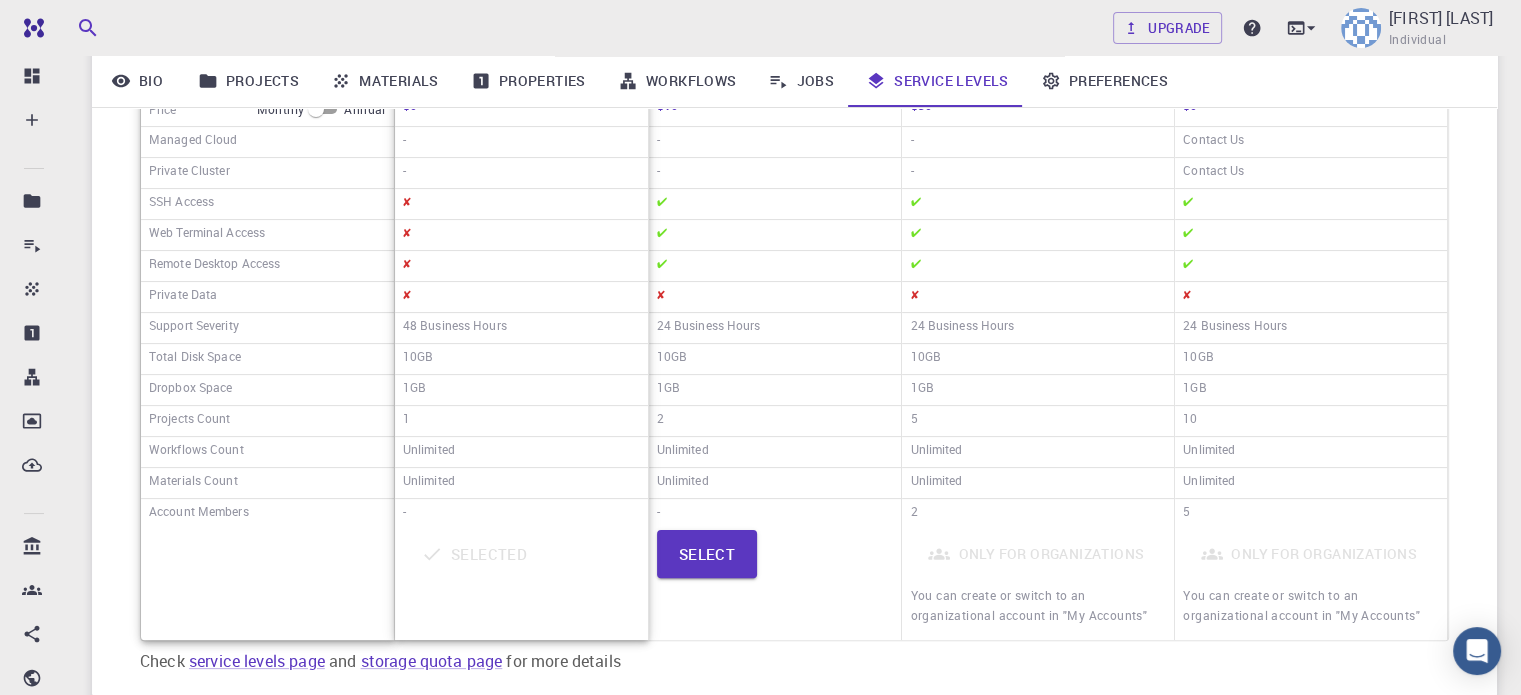 scroll, scrollTop: 400, scrollLeft: 0, axis: vertical 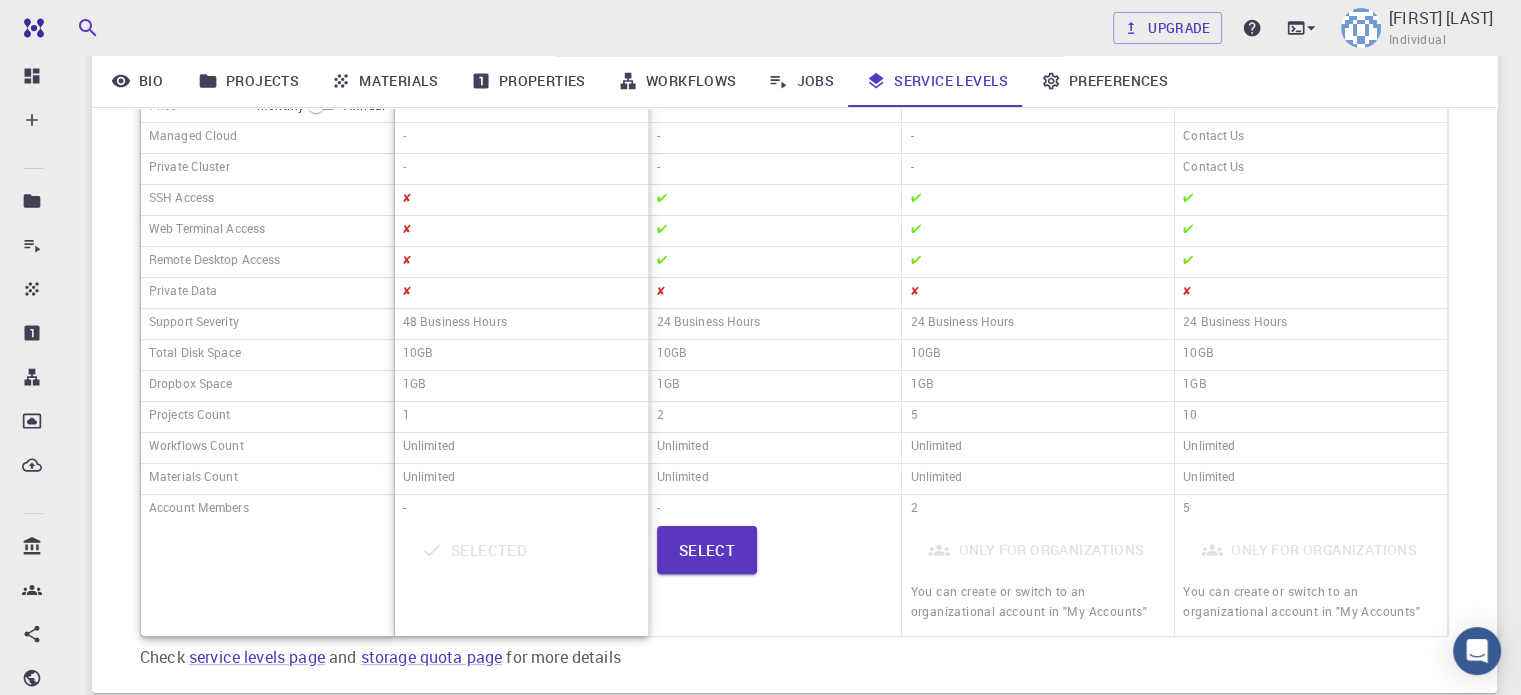click on "Select" at bounding box center [775, 580] 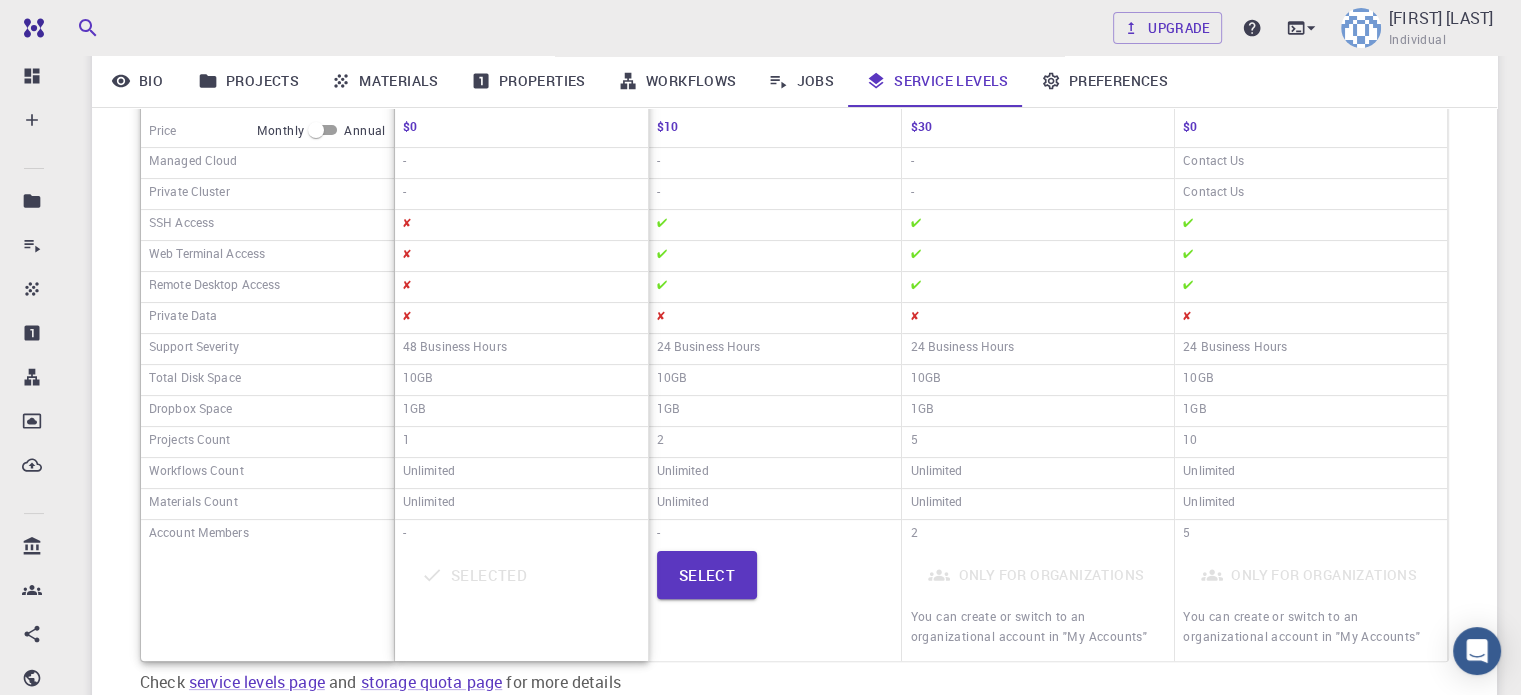 scroll, scrollTop: 366, scrollLeft: 0, axis: vertical 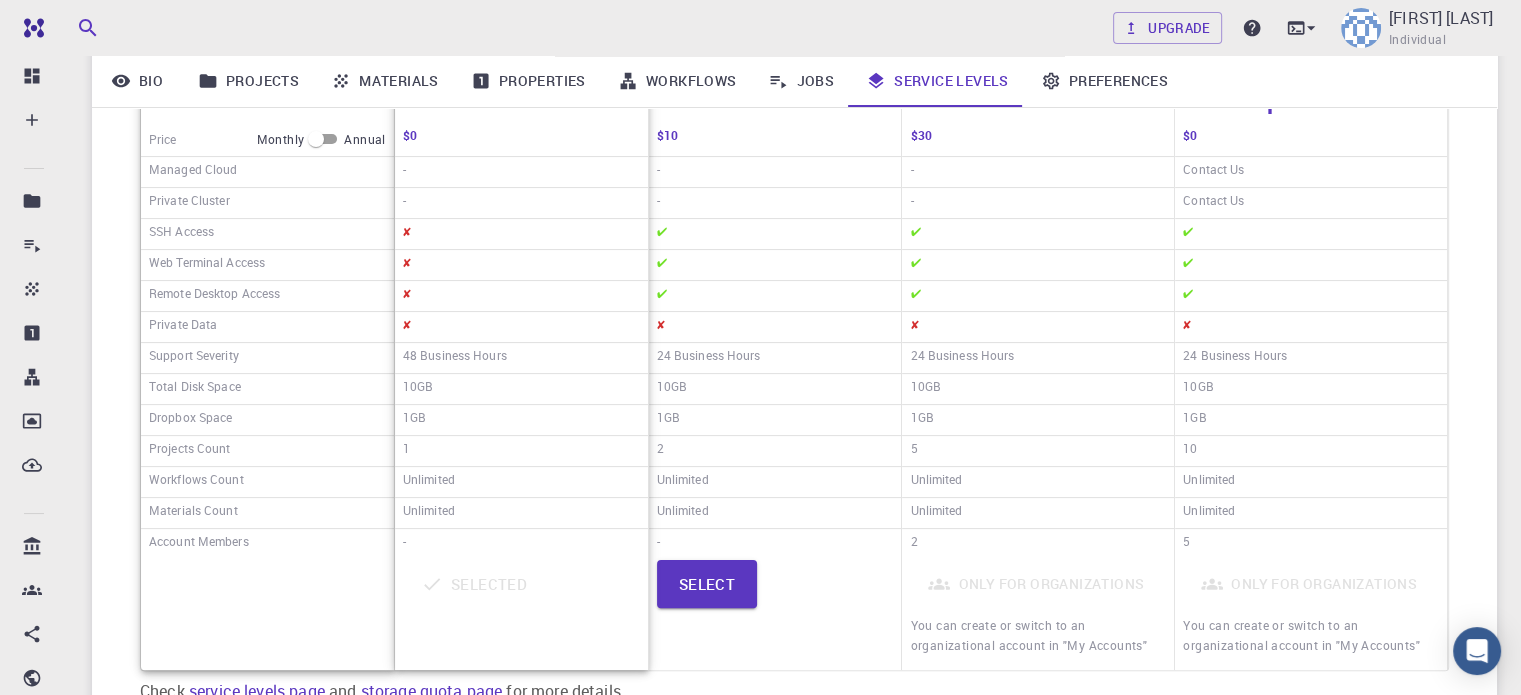click on "1GB" at bounding box center (775, 420) 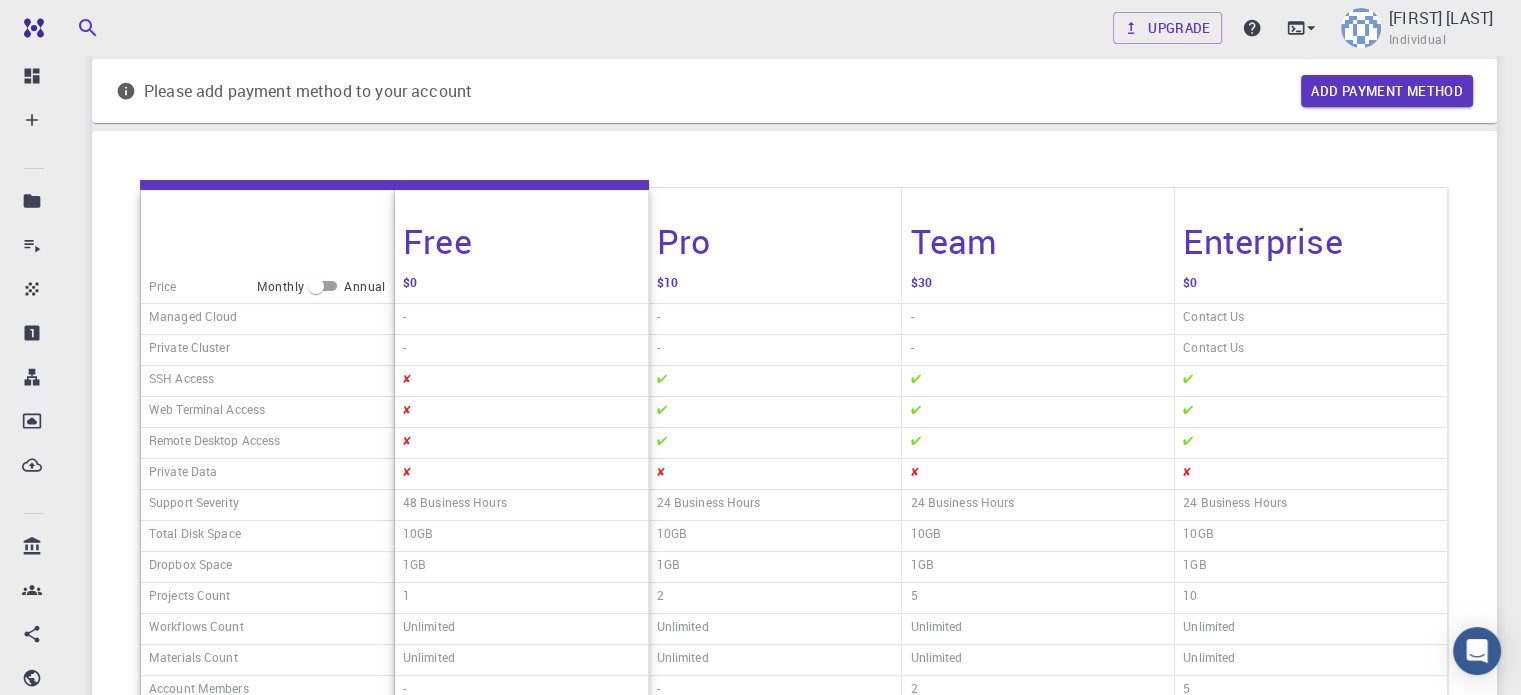 scroll, scrollTop: 300, scrollLeft: 0, axis: vertical 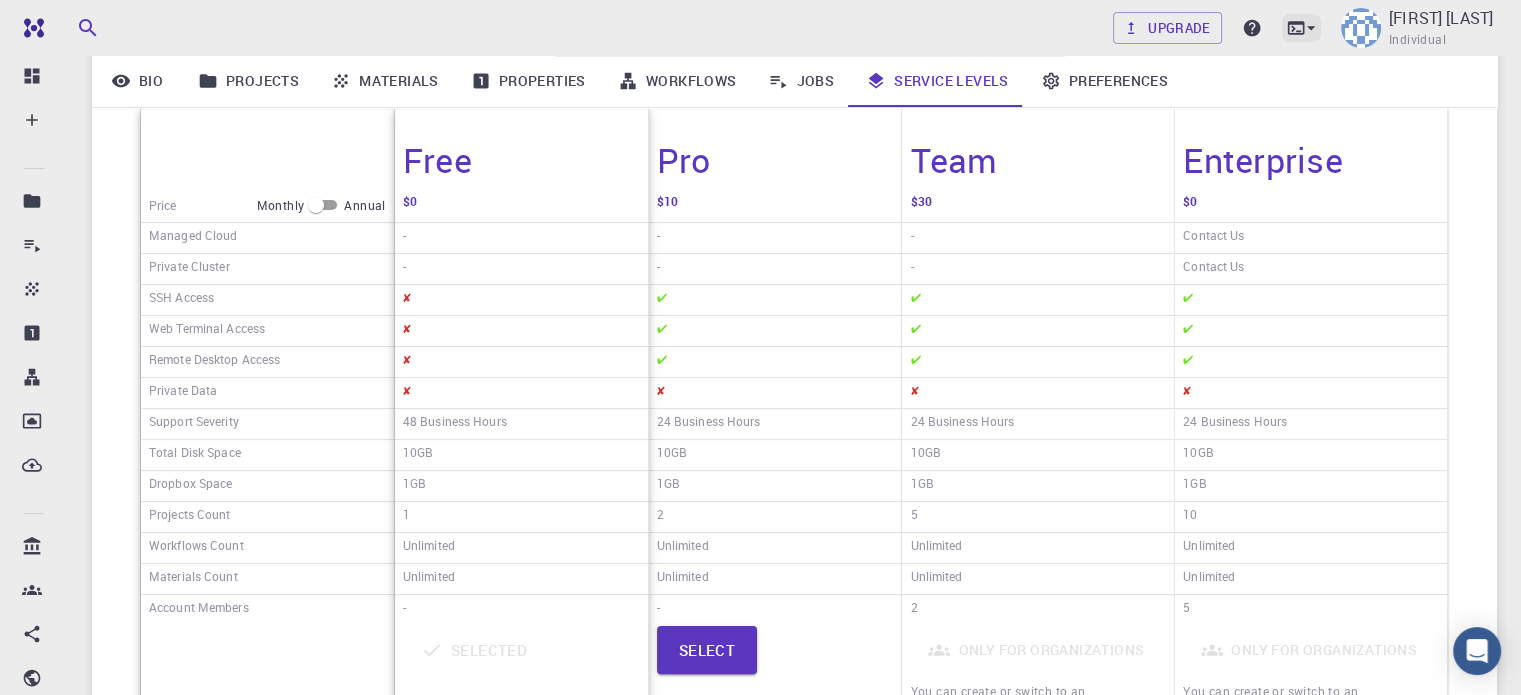 click 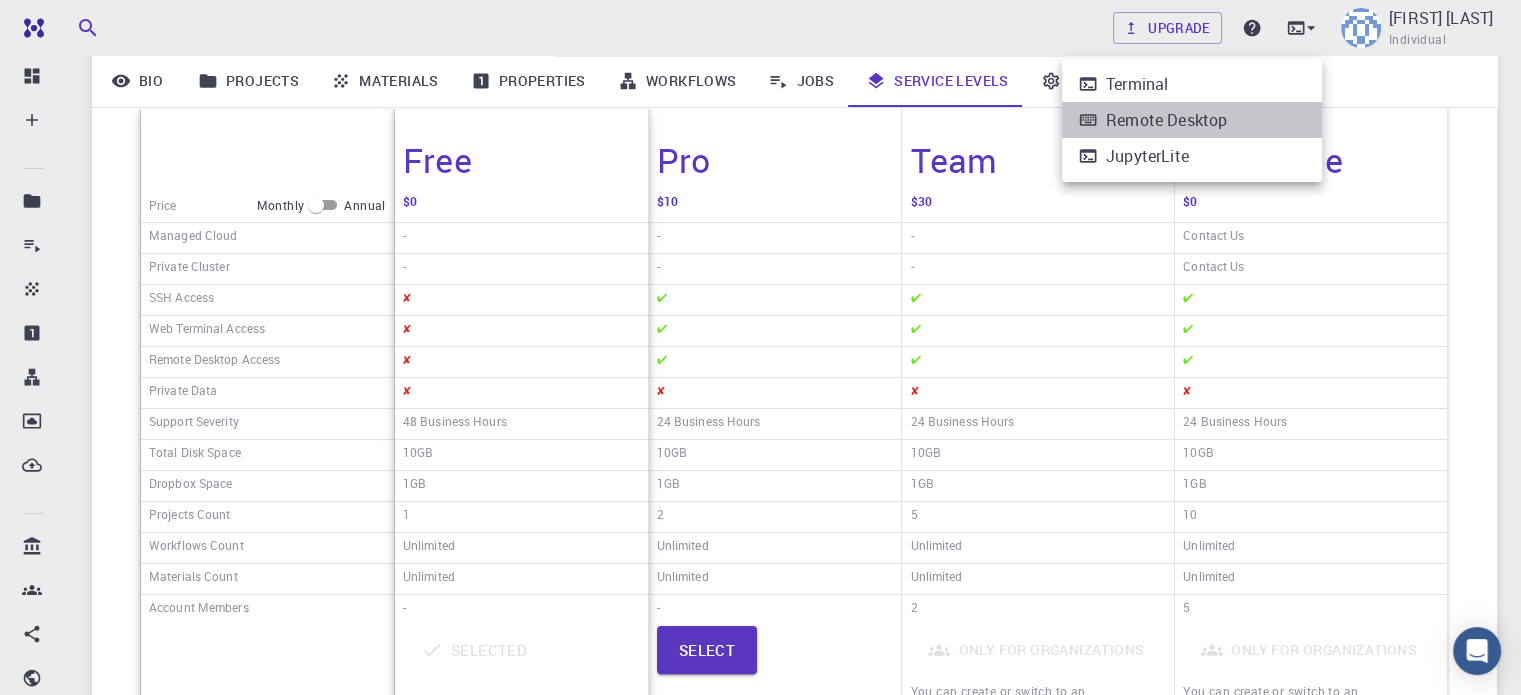 click on "Remote Desktop" at bounding box center (1166, 120) 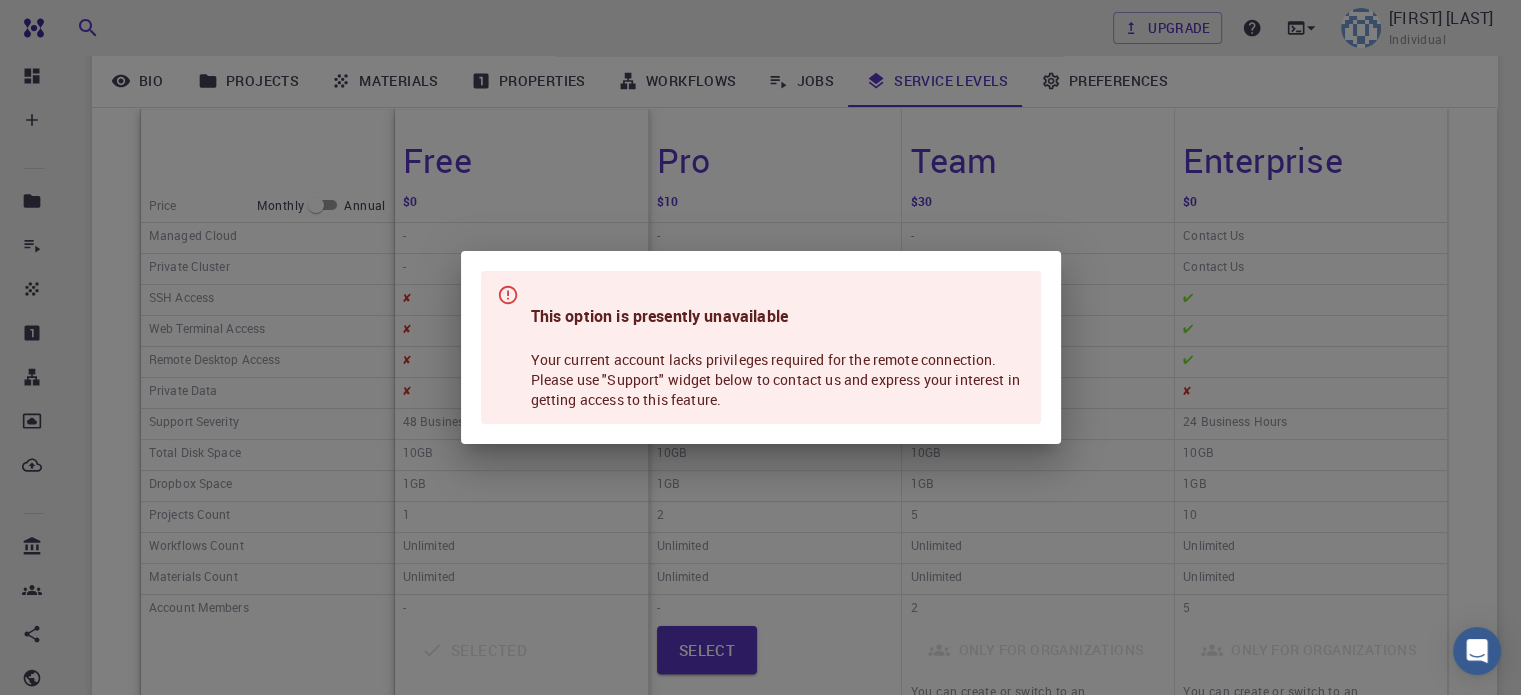 click on "This option is presently unavailable Your current account lacks privileges required for the remote connection. Please use "Support" widget below to contact us and express your interest in getting access to this feature." at bounding box center [760, 347] 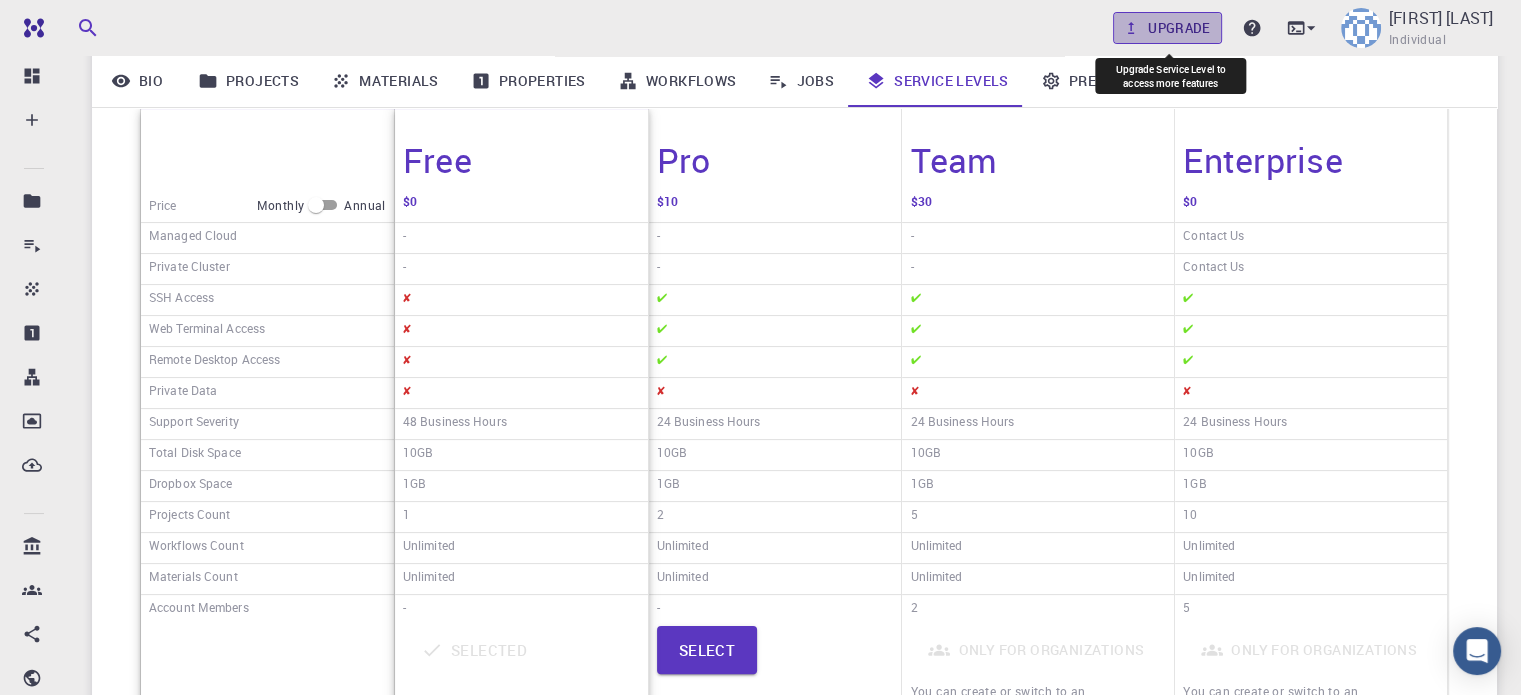 click on "Upgrade" at bounding box center (1167, 28) 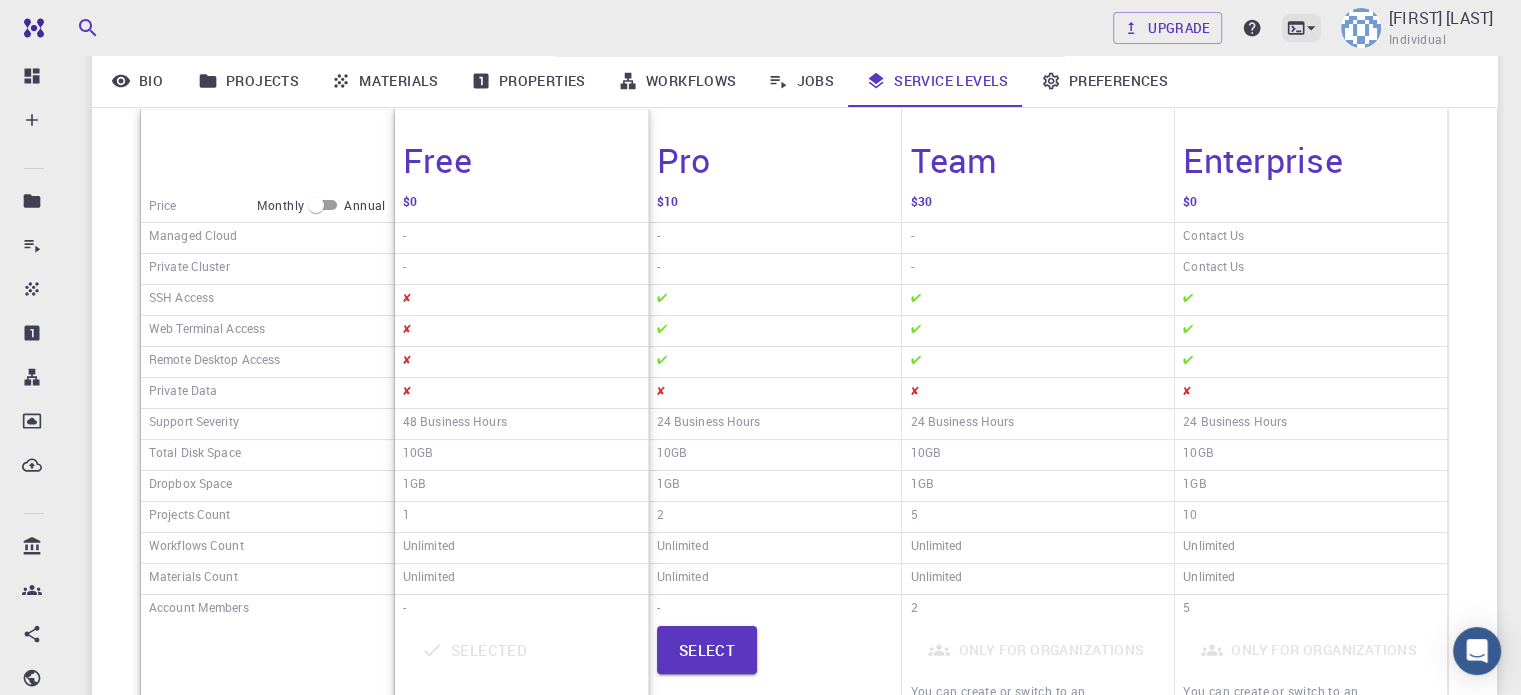 click at bounding box center [1301, 28] 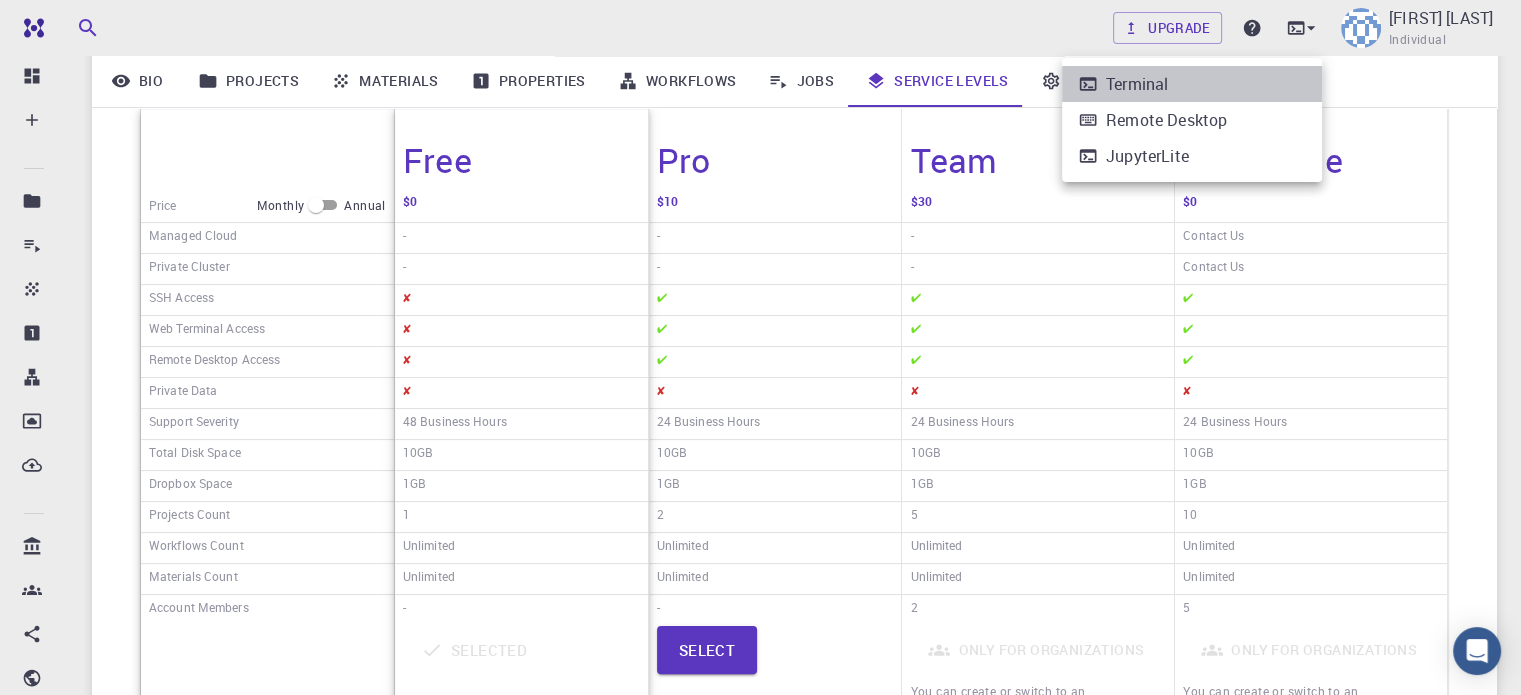 click 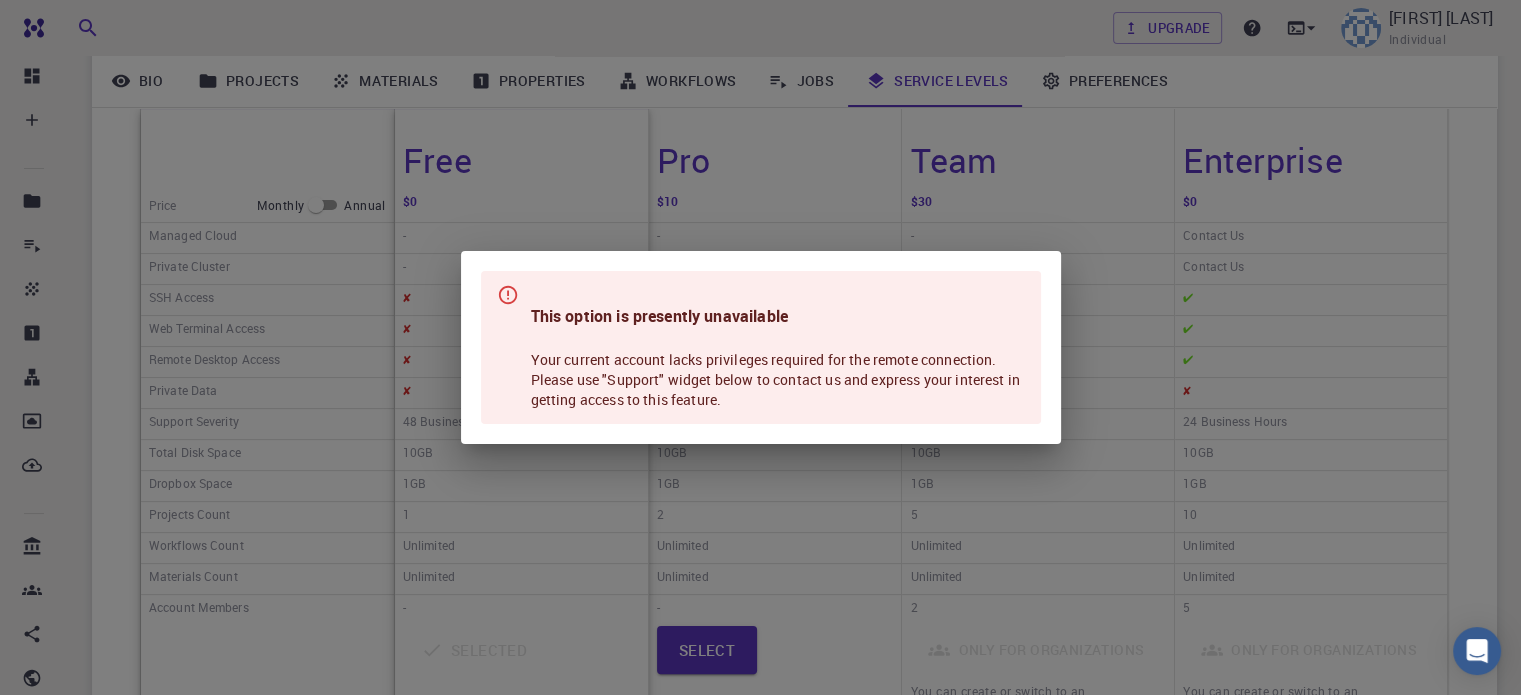 click on "This option is presently unavailable Your current account lacks privileges required for the remote connection. Please use "Support" widget below to contact us and express your interest in getting access to this feature." at bounding box center (778, 347) 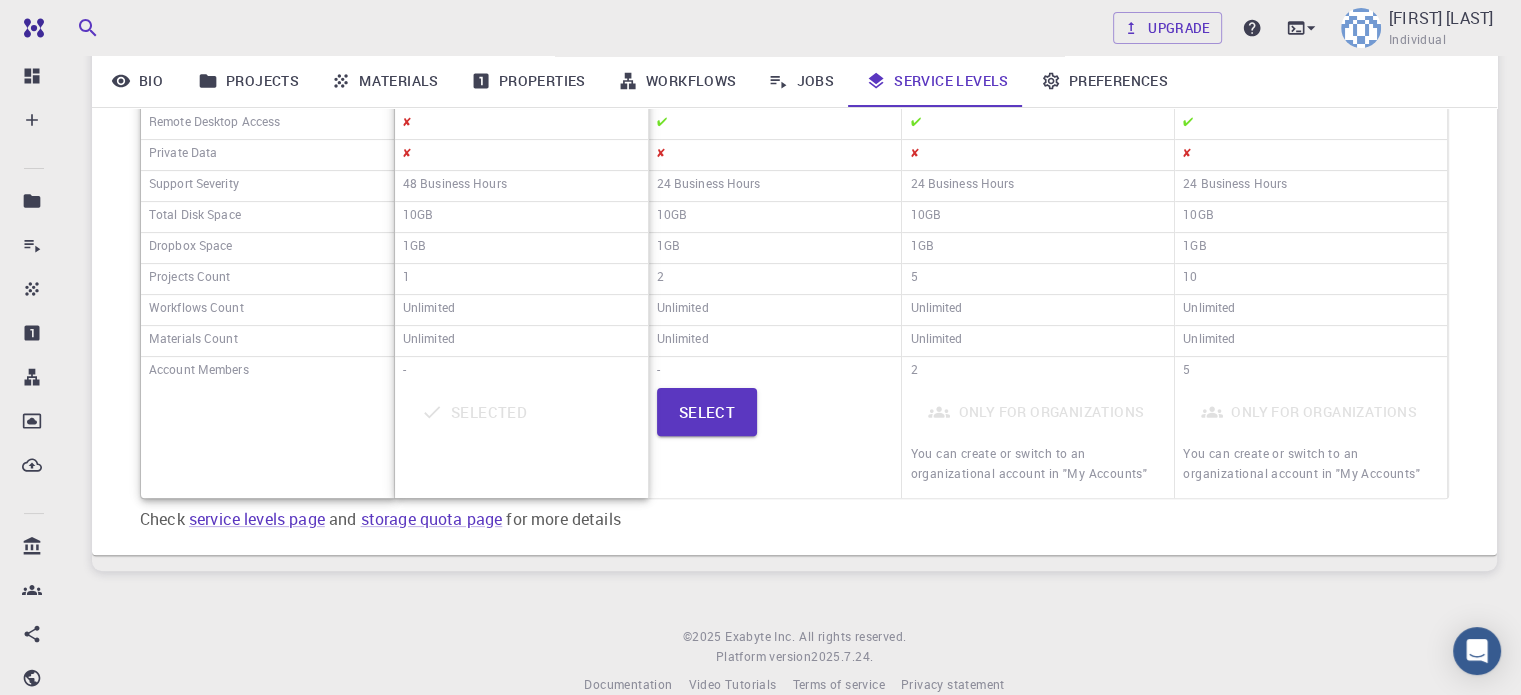 scroll, scrollTop: 566, scrollLeft: 0, axis: vertical 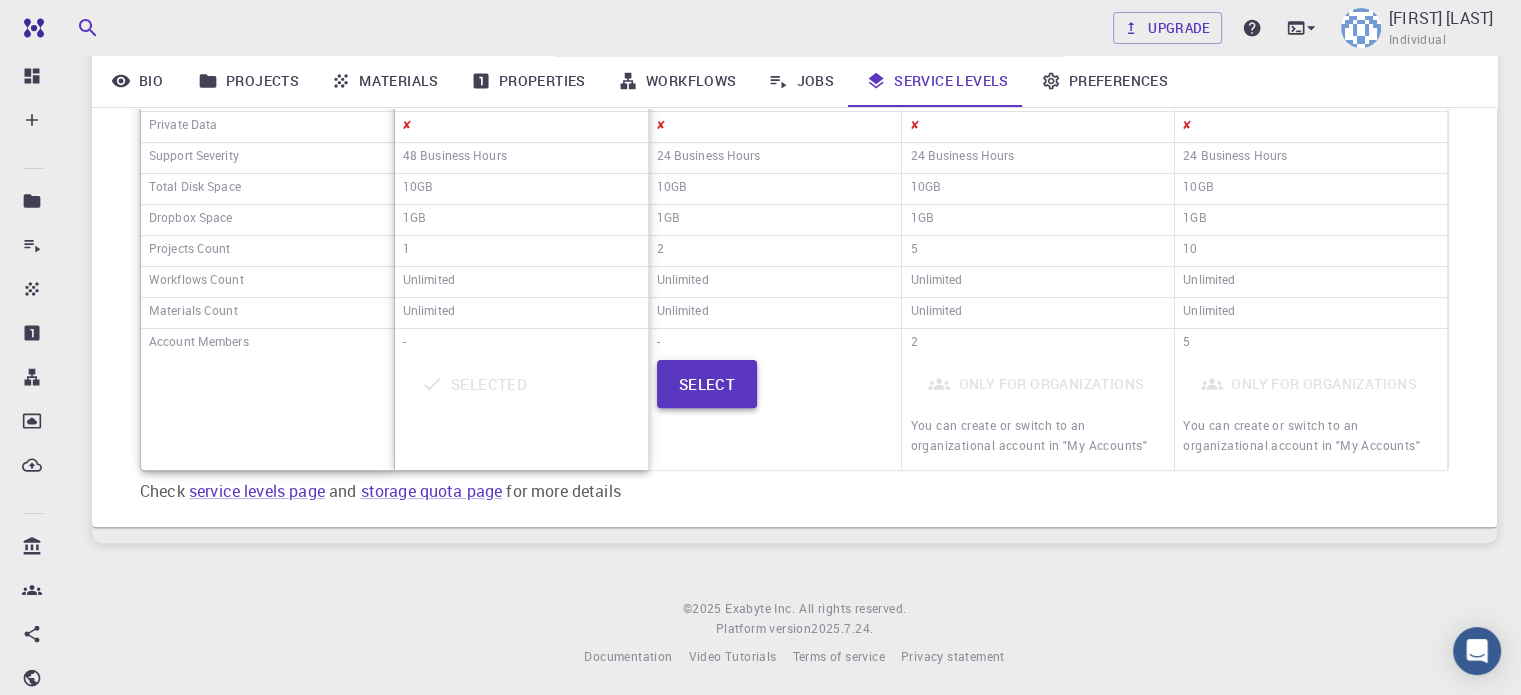 click on "Select" at bounding box center (707, 384) 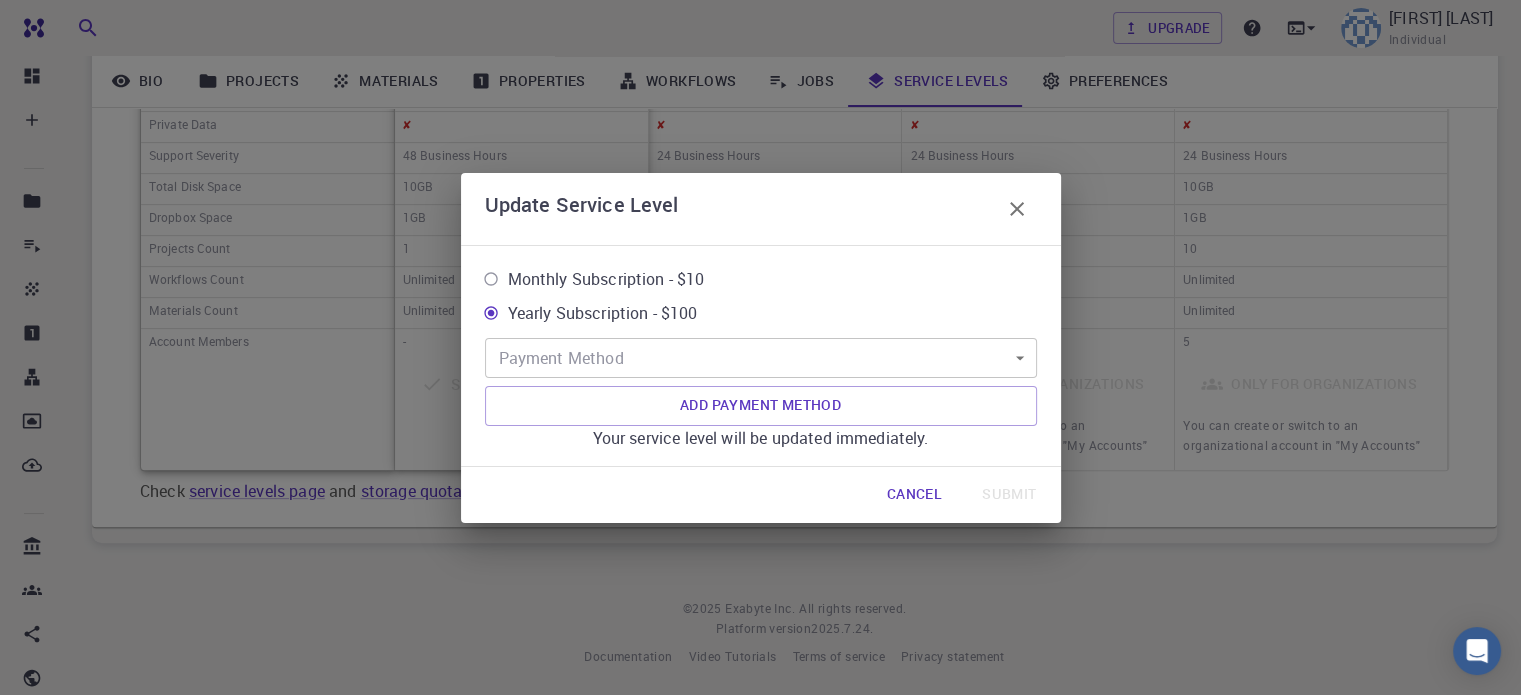 click on "Monthly Subscription - $10" at bounding box center (606, 279) 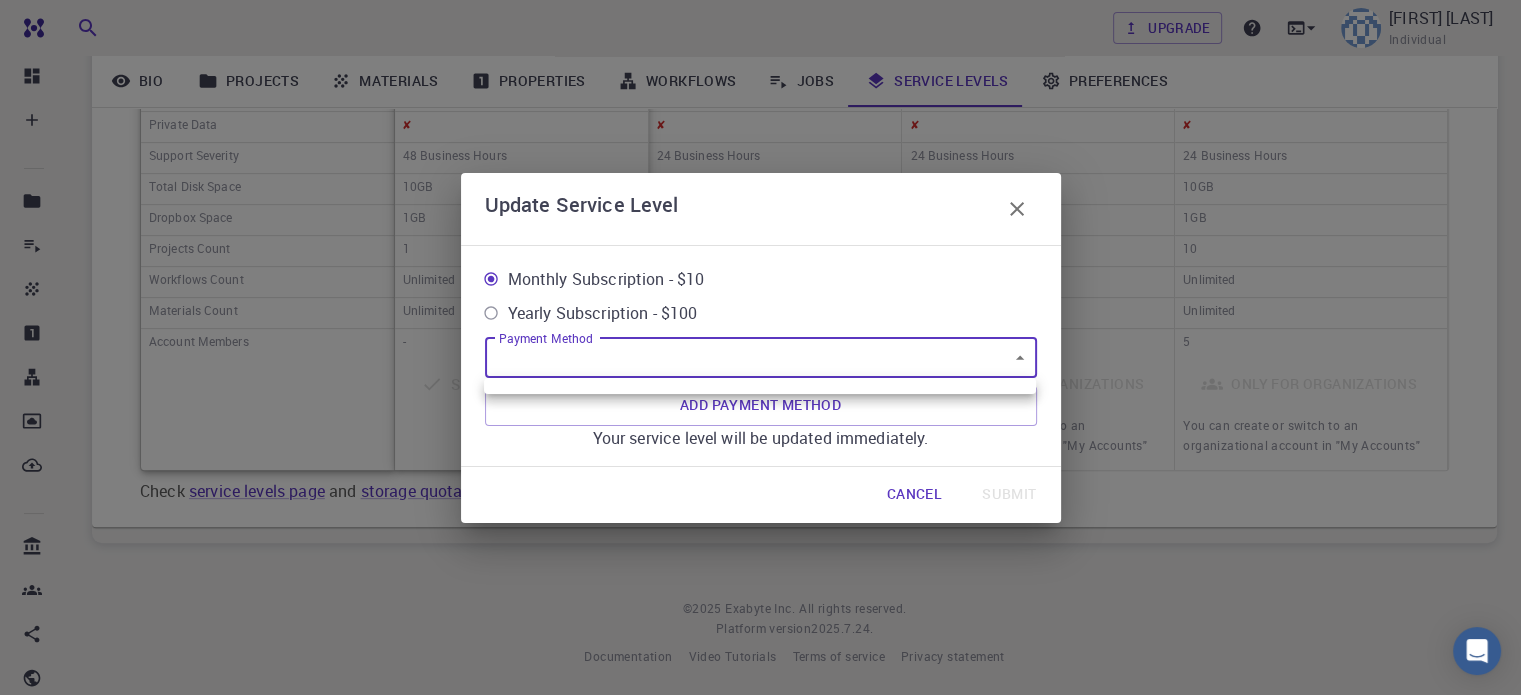 click on "Free Dashboard Create New Job New Material Create Material Upload File Import from Bank Import from 3rd Party New Workflow New Project Projects Jobs Materials Properties Workflows Dropbox External Uploads Bank Materials Workflows Accounts Shared with me Shared publicly Shared externally Documentation Contact Support Compute load: Low Upgrade [FIRST] [LAST] Individual Home [FIRST] [LAST] [FIRST] [LAST] [EMAIL] description :   Joined on [MONTH] [DAY], [YEAR] Bio Projects Materials Properties Workflows Jobs Service Levels Preferences Please add payment method to your account Add payment method Price Monthly Annual Managed Cloud Private Cluster SSH Access Web Terminal Access Remote Desktop Access Private Data Support Severity Total Disk Space Dropbox Space Projects Count Workflows Count Materials Count Account Members Free $0 - - ✘ ✘ ✘ ✘ 48 Business Hours 10GB 1GB 1 Unlimited Unlimited - Selected Pro $10 - - ✔ ✔ ✔ ✘ 24 Business Hours 10GB 1GB 2 Unlimited Unlimited - Select Team $30 - -" at bounding box center (760, 66) 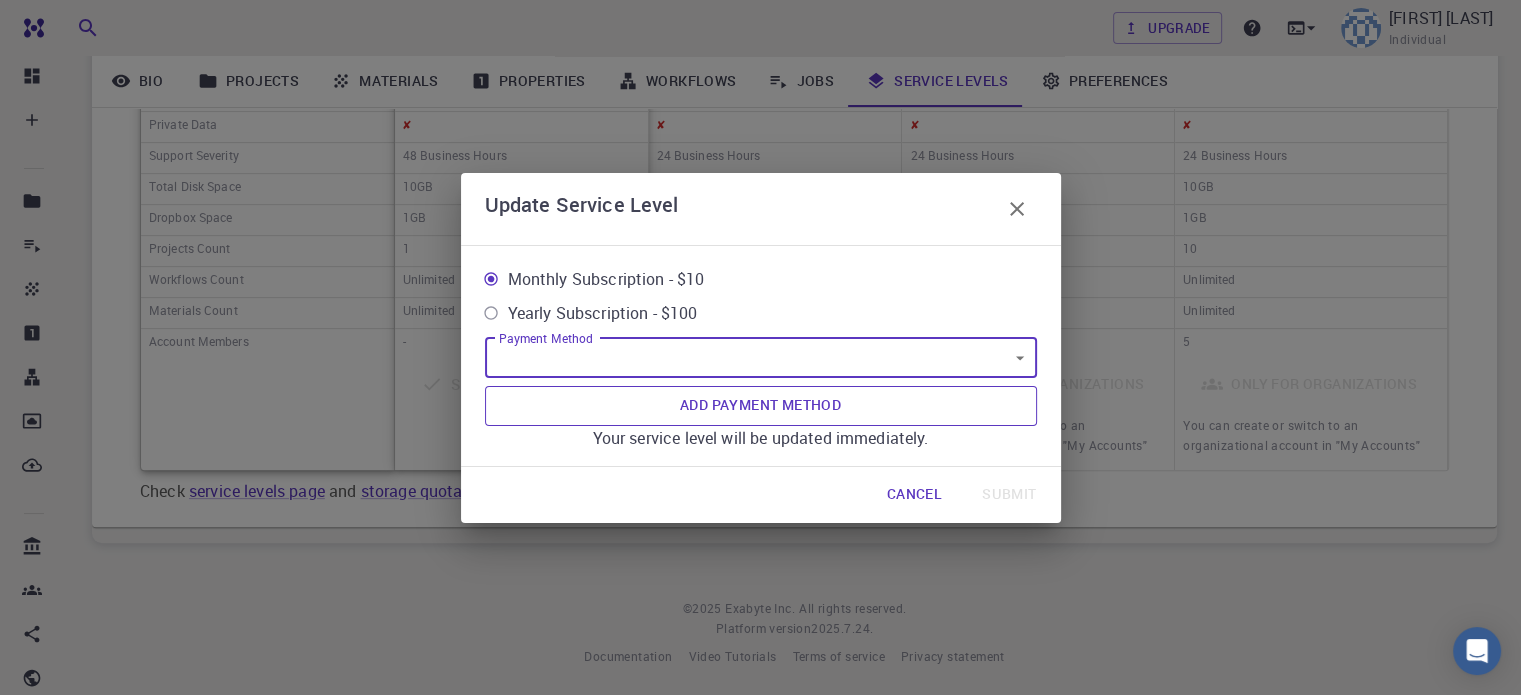 click on "Add Payment Method" at bounding box center [761, 406] 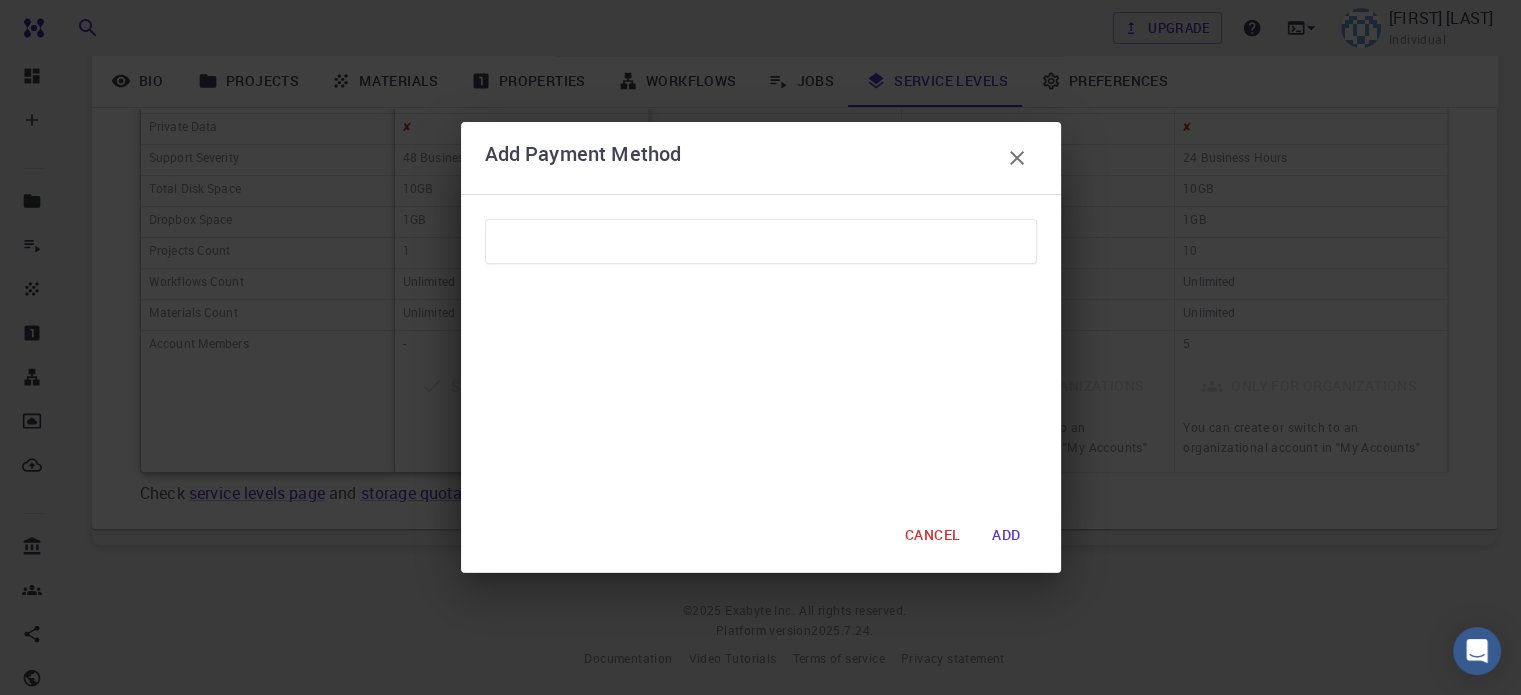 scroll, scrollTop: 566, scrollLeft: 0, axis: vertical 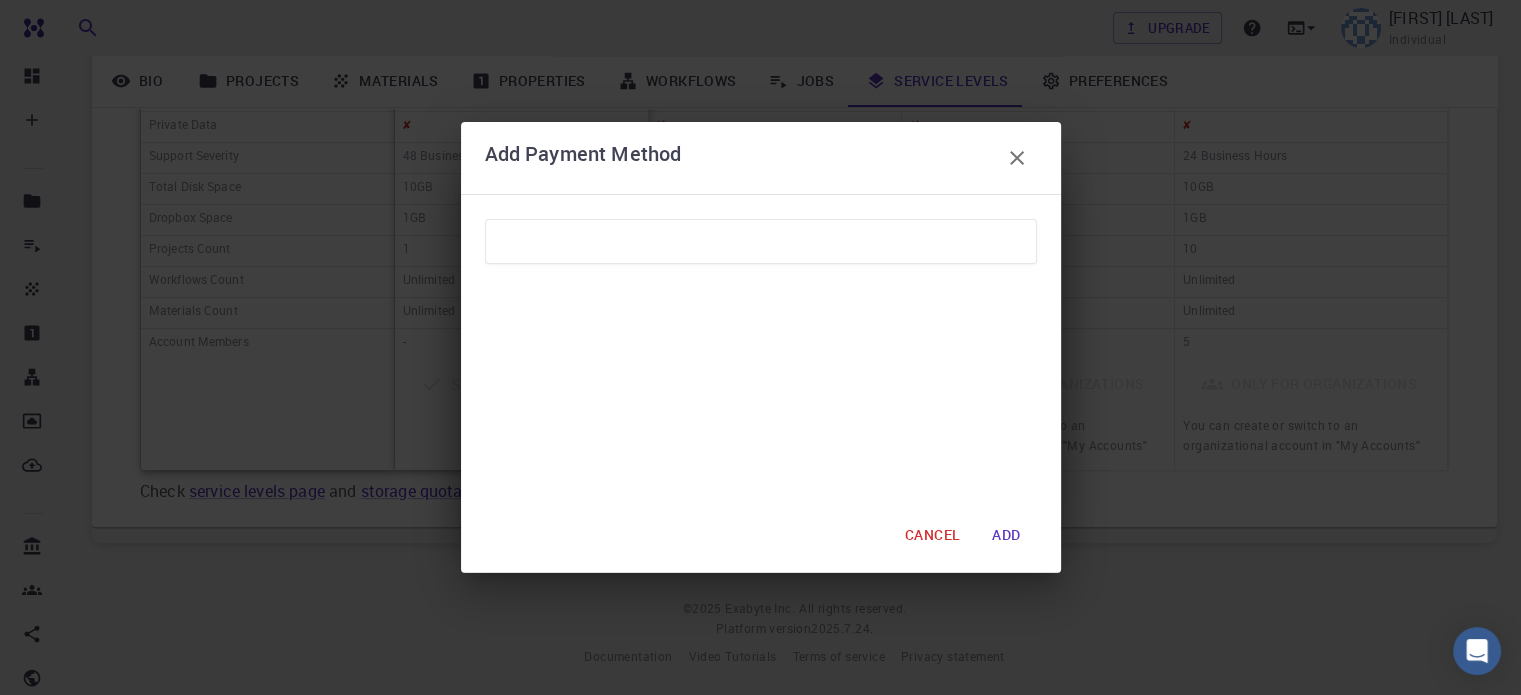 click 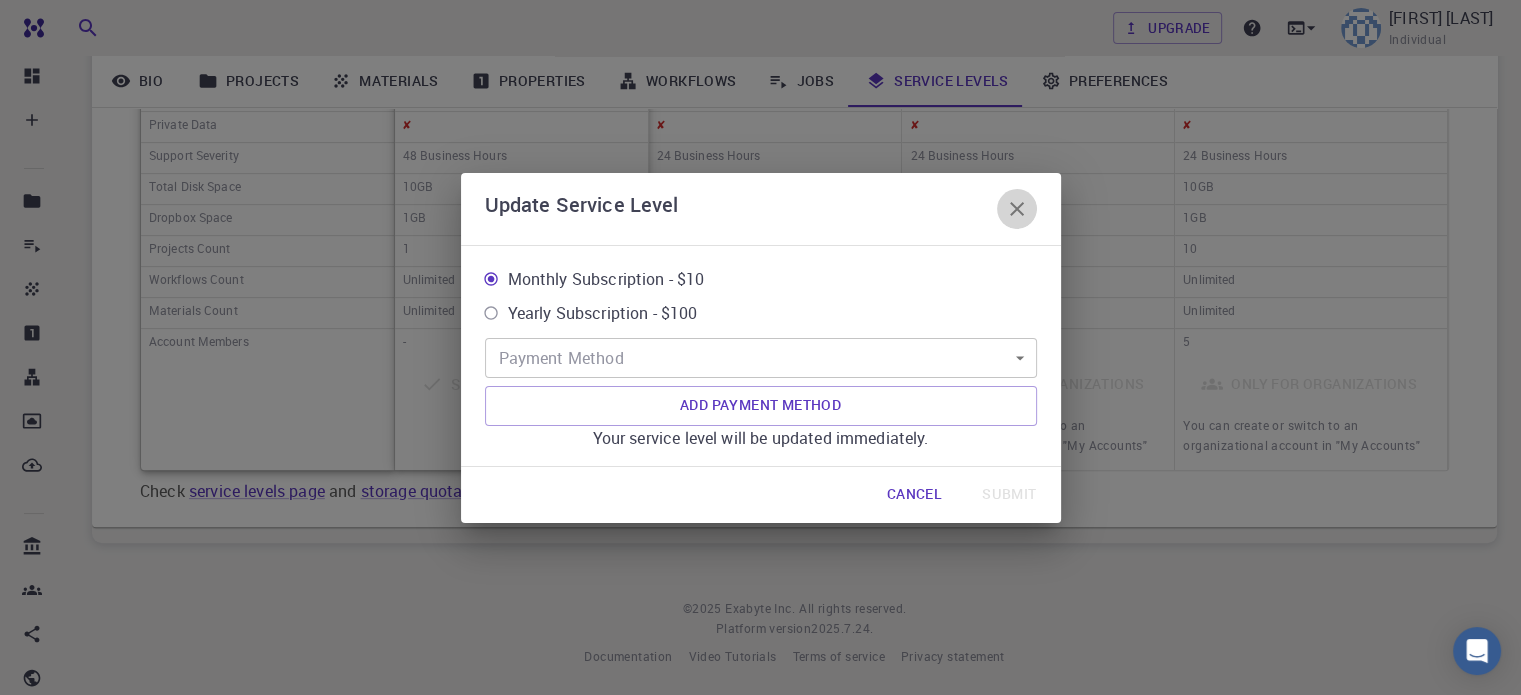 click at bounding box center [1017, 209] 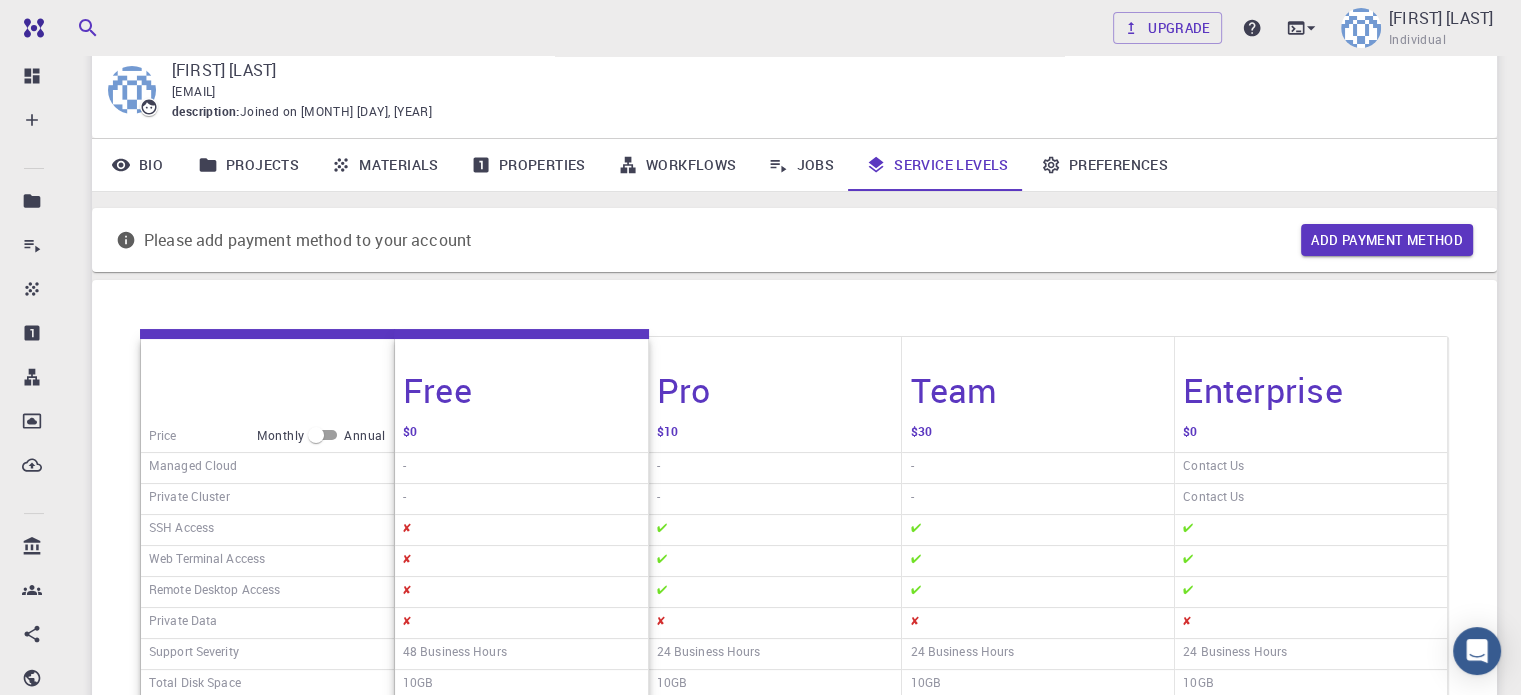 scroll, scrollTop: 66, scrollLeft: 0, axis: vertical 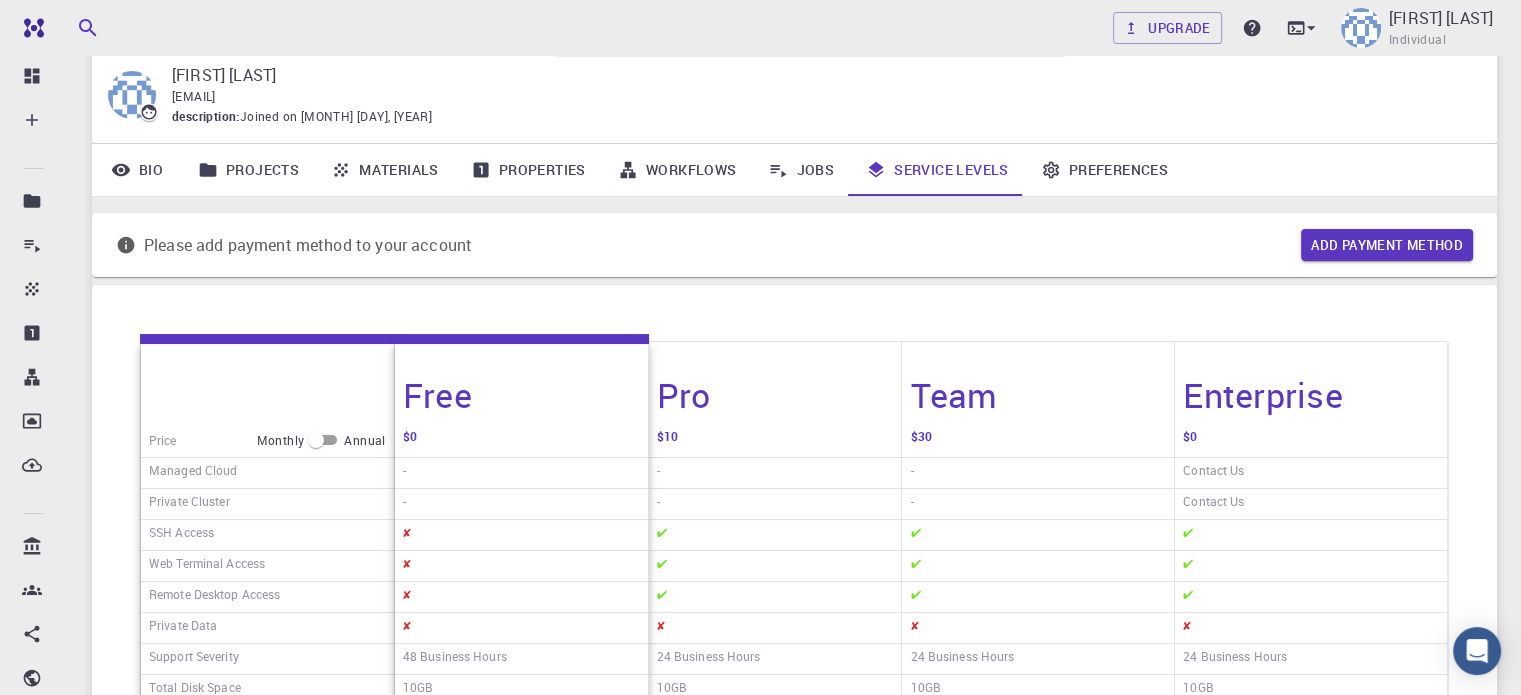 click on "Bio" at bounding box center (137, 170) 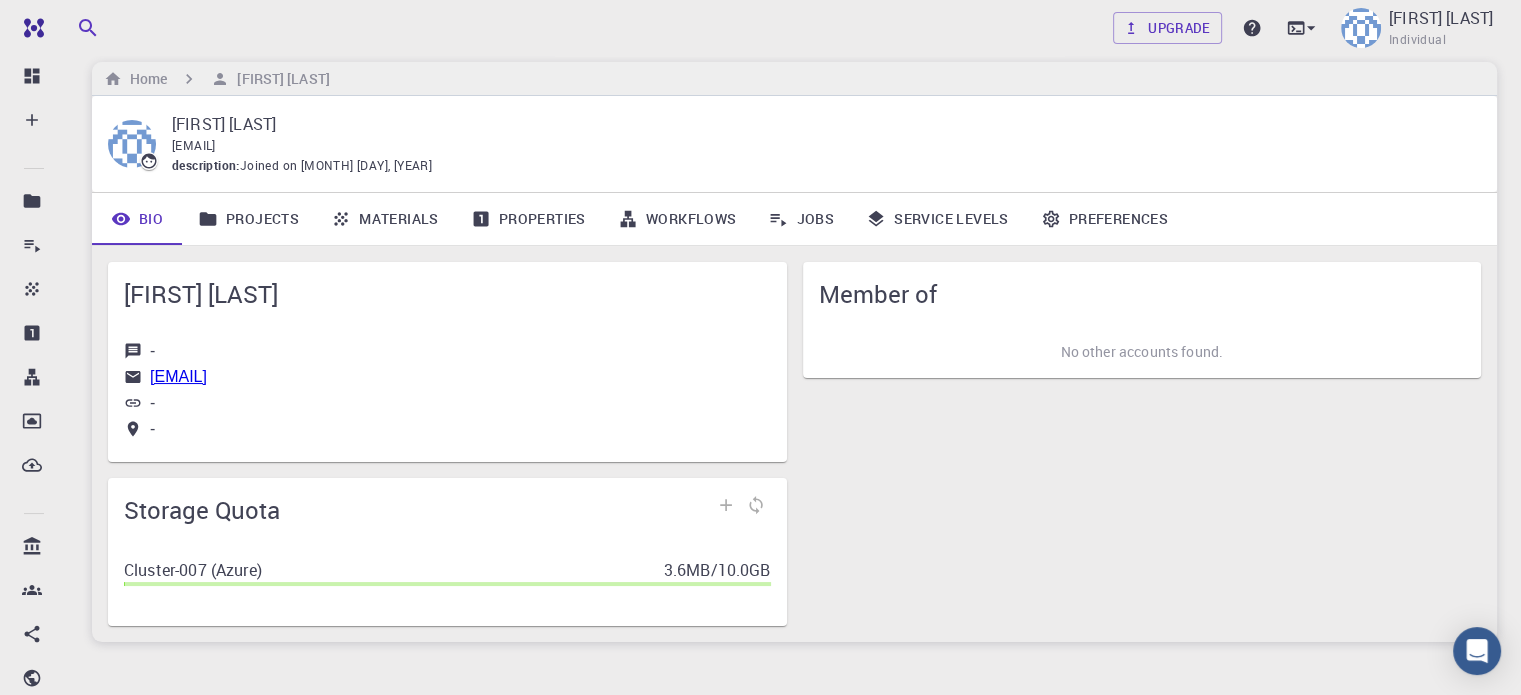 scroll, scrollTop: 0, scrollLeft: 0, axis: both 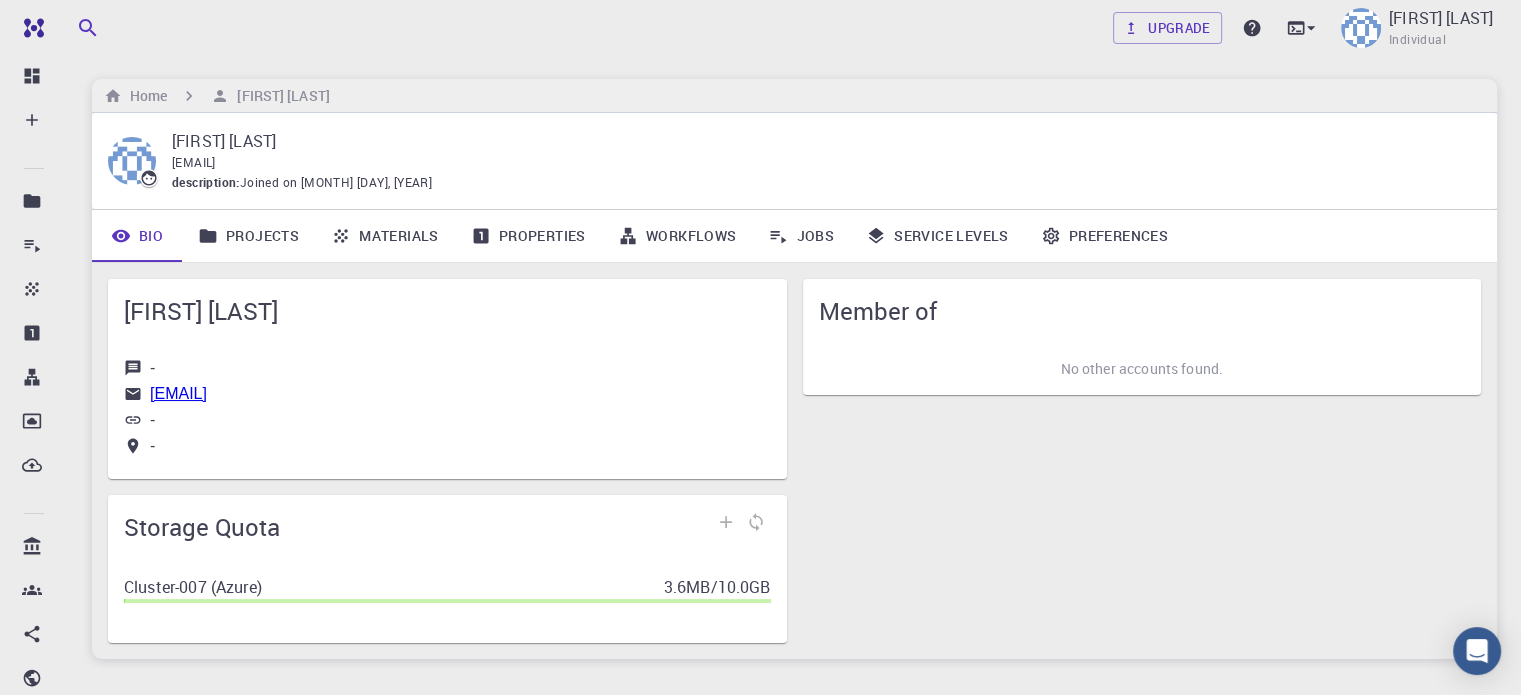 click on "Projects" at bounding box center (248, 236) 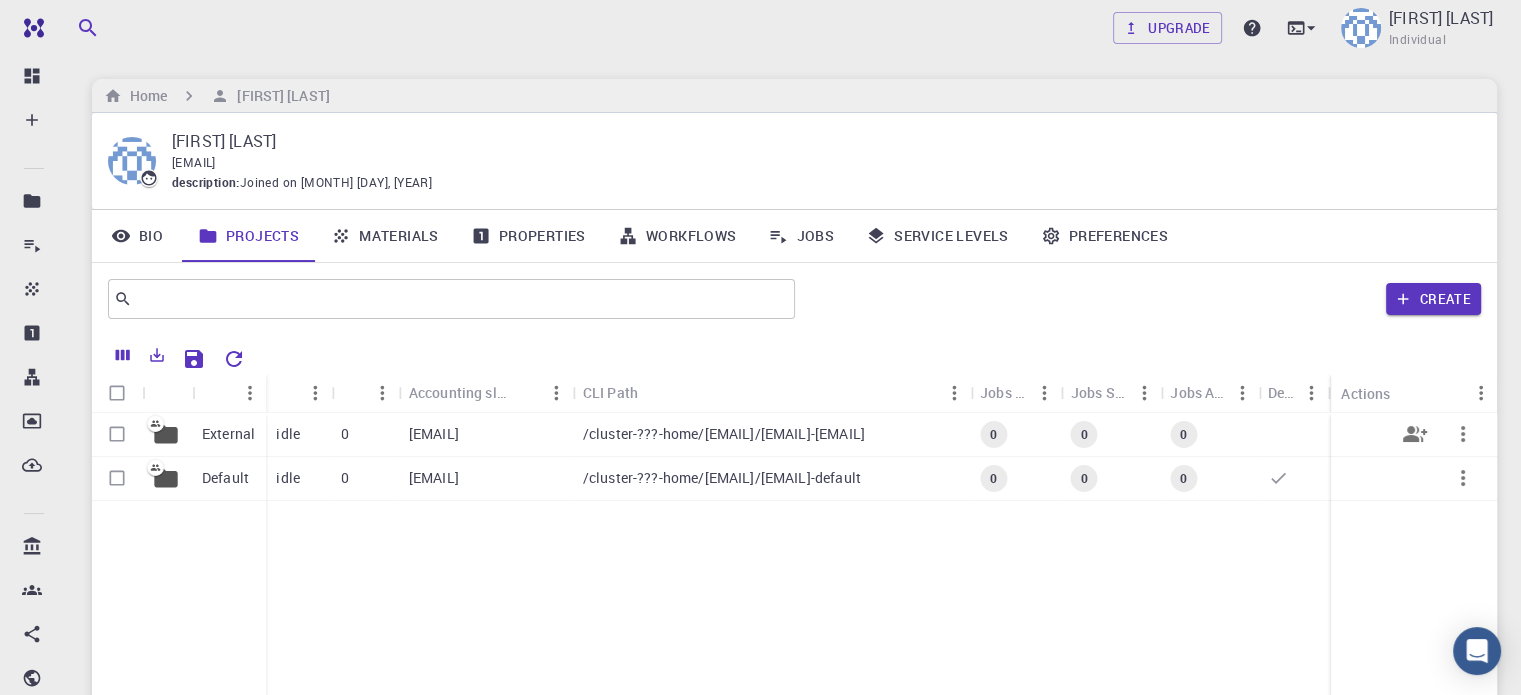 click on "External" at bounding box center (228, 434) 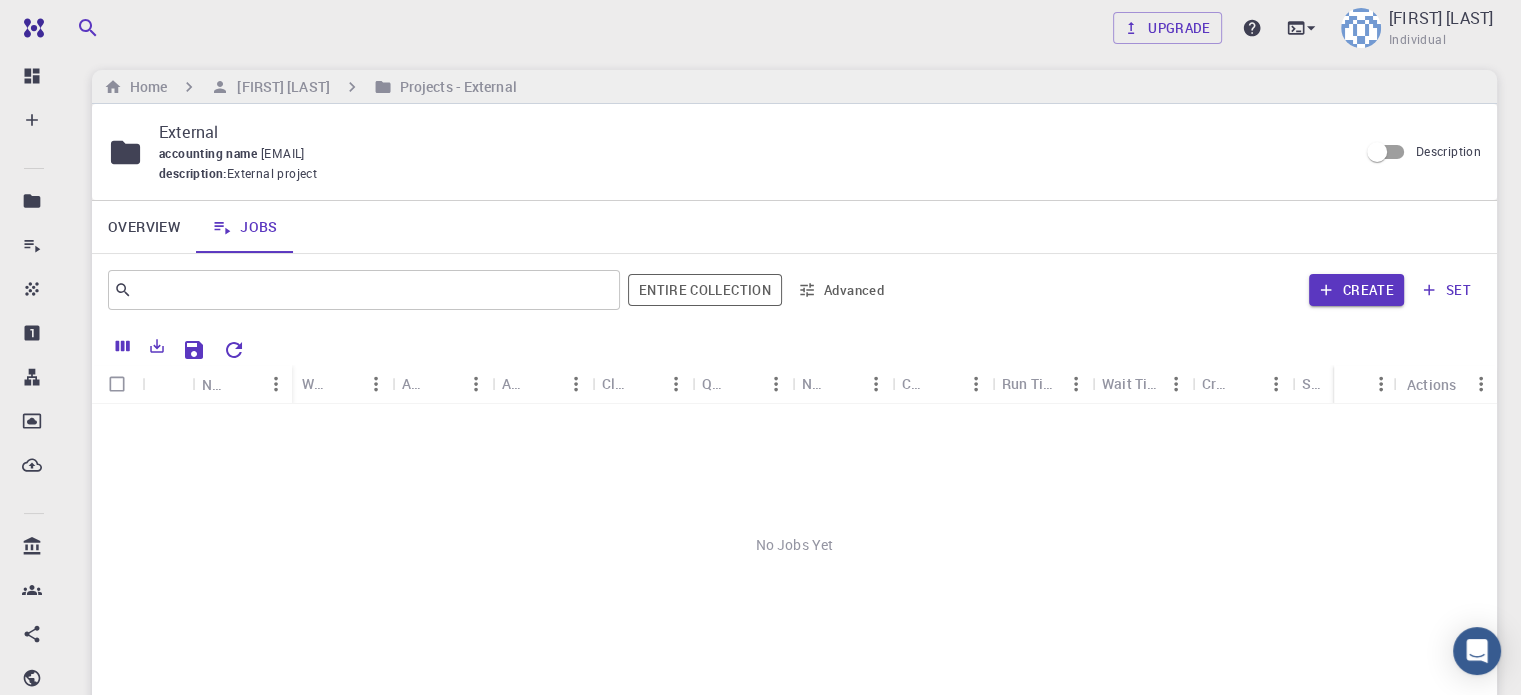 scroll, scrollTop: 0, scrollLeft: 0, axis: both 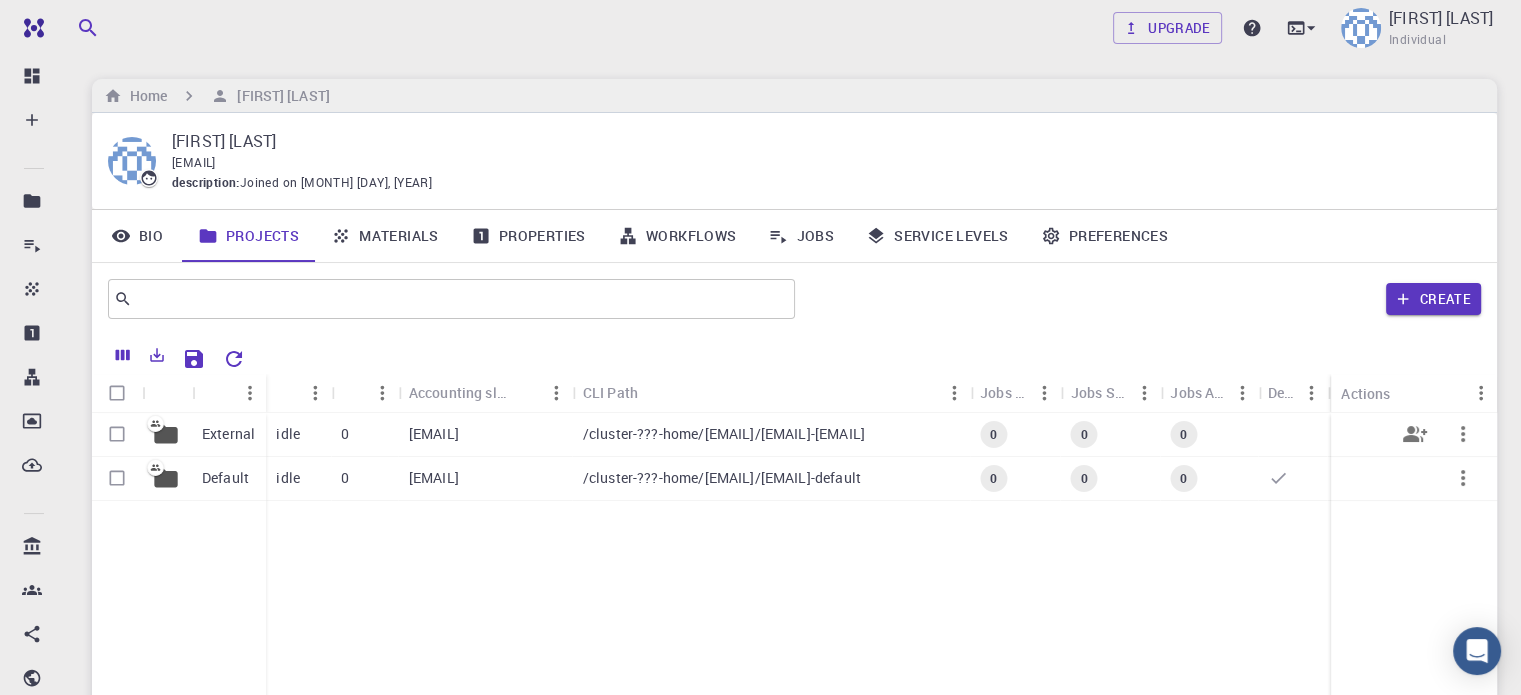 click at bounding box center [117, 434] 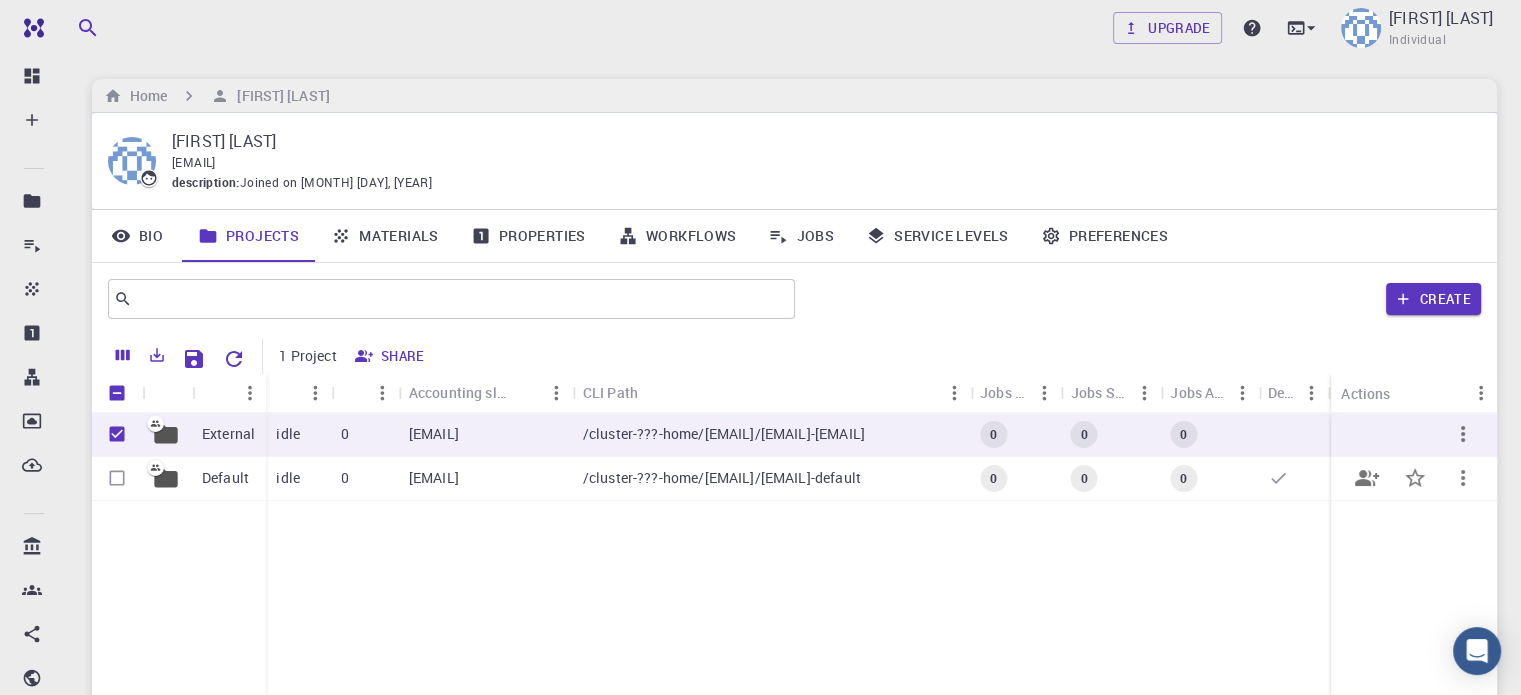 click at bounding box center [117, 478] 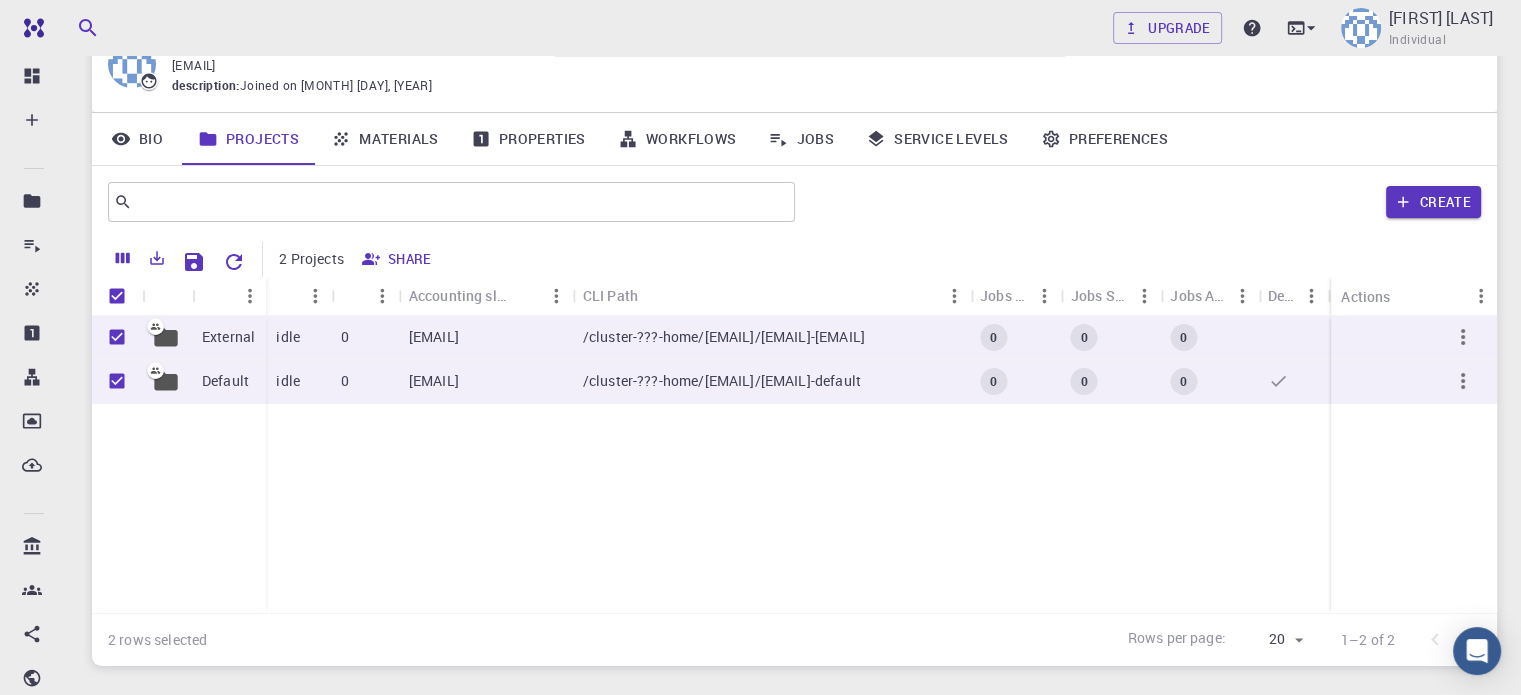scroll, scrollTop: 100, scrollLeft: 0, axis: vertical 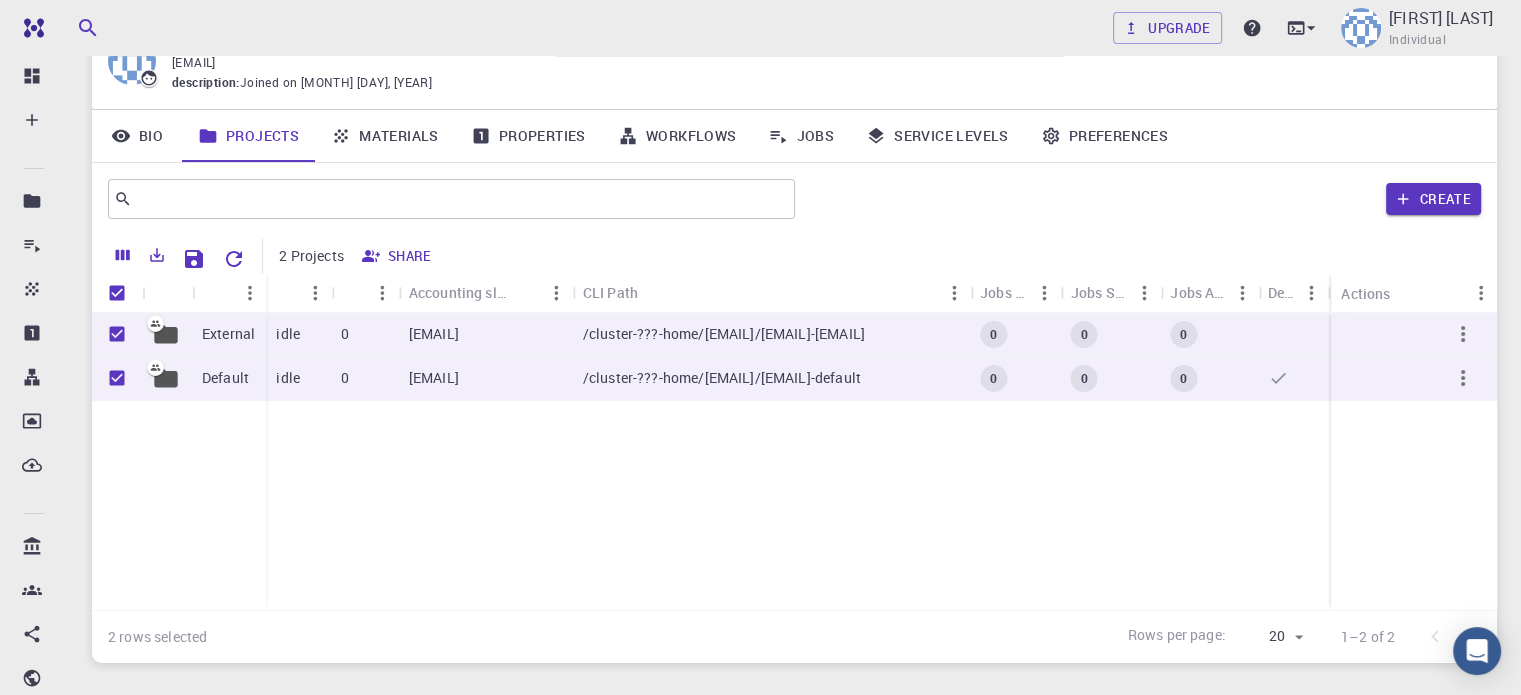 click on "External Default idle 0 [EMAIL]-[EMAIL] /cluster-???-home/[EMAIL]/[EMAIL]-[EMAIL] 0 0 0 idle 0 [EMAIL]-[EMAIL] /cluster-???-home/[EMAIL]/[EMAIL]-[EMAIL] 0 0 0" at bounding box center [794, 461] 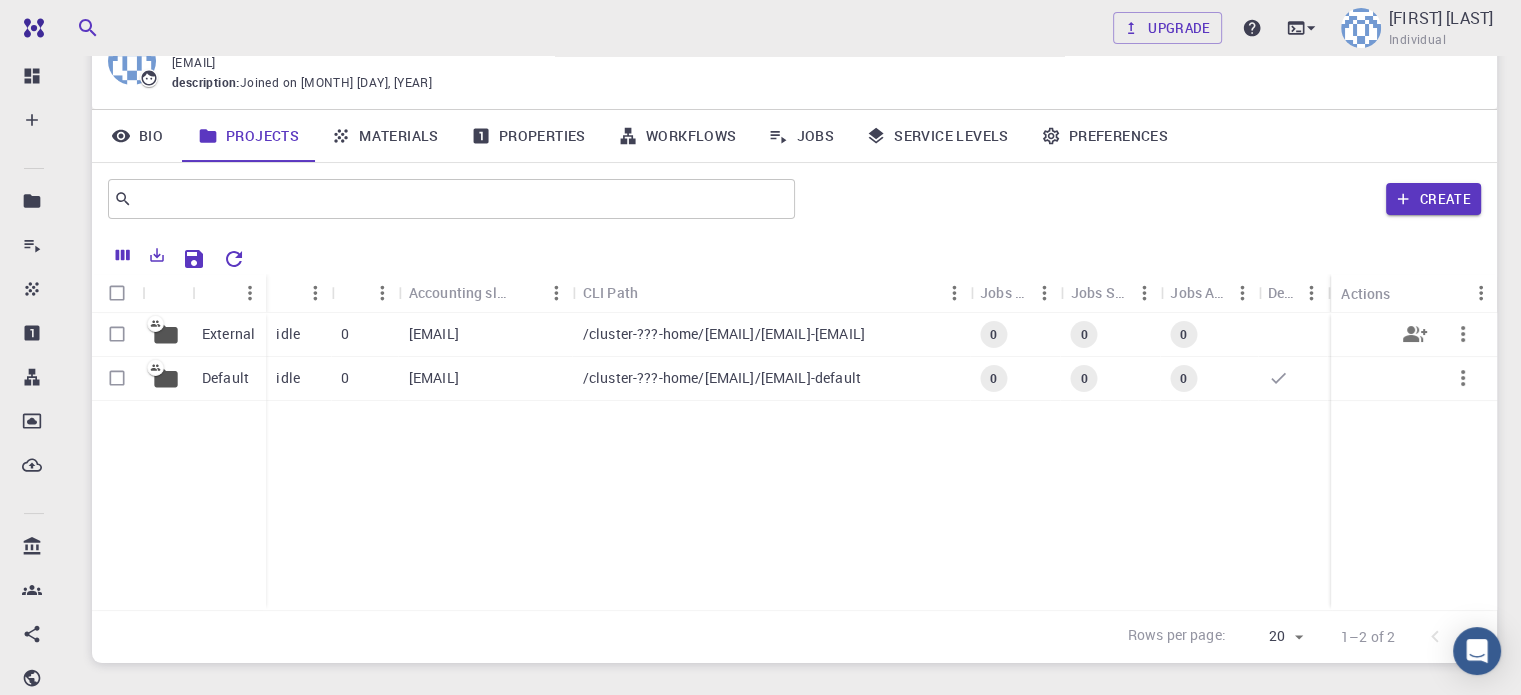 click on "External" at bounding box center [228, 334] 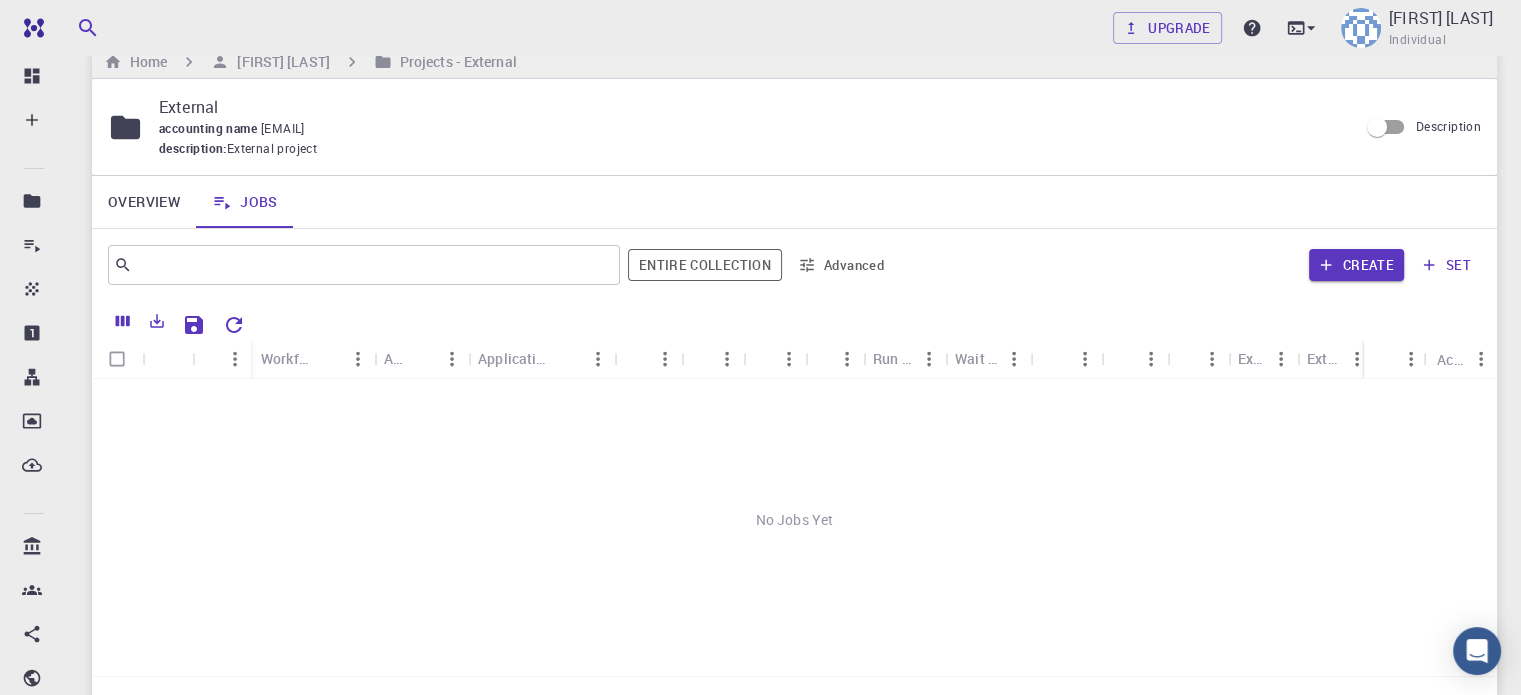 scroll, scrollTop: 0, scrollLeft: 0, axis: both 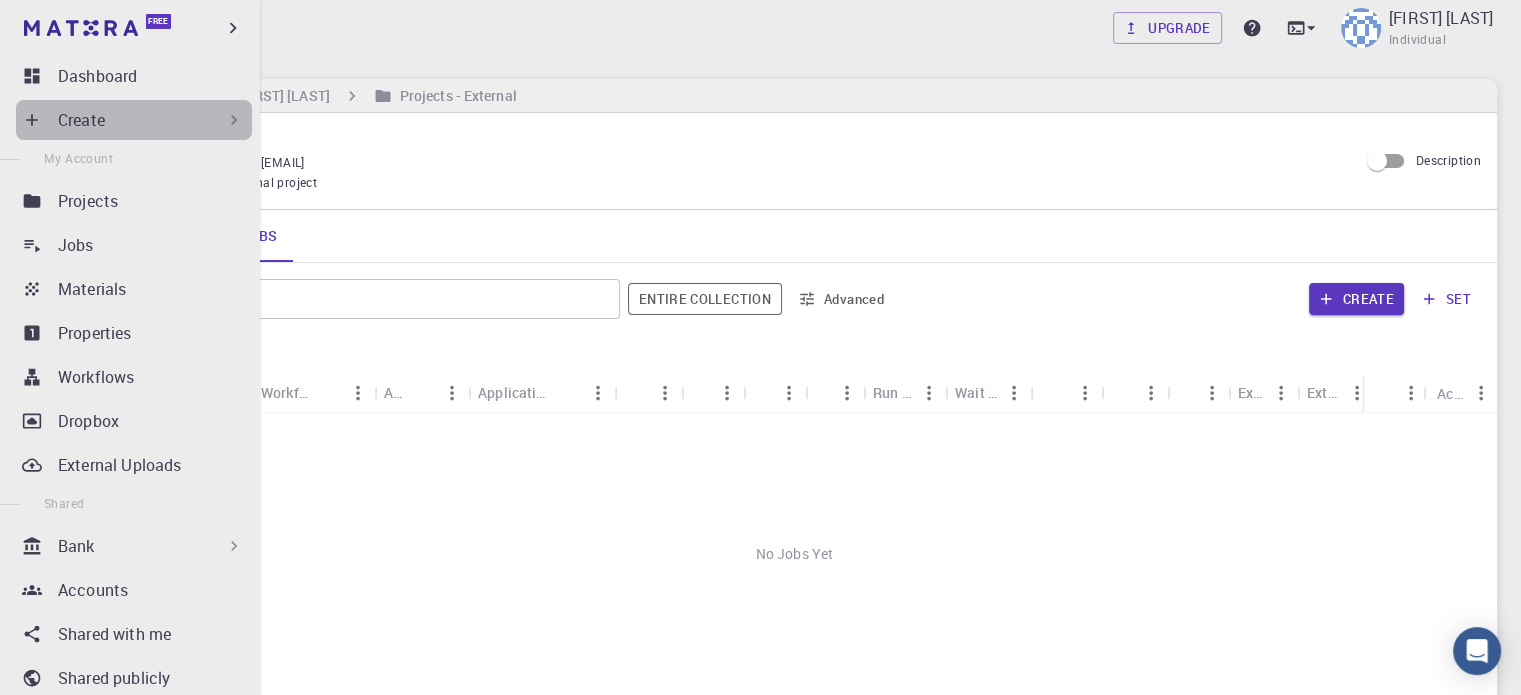 click on "Create" at bounding box center [151, 120] 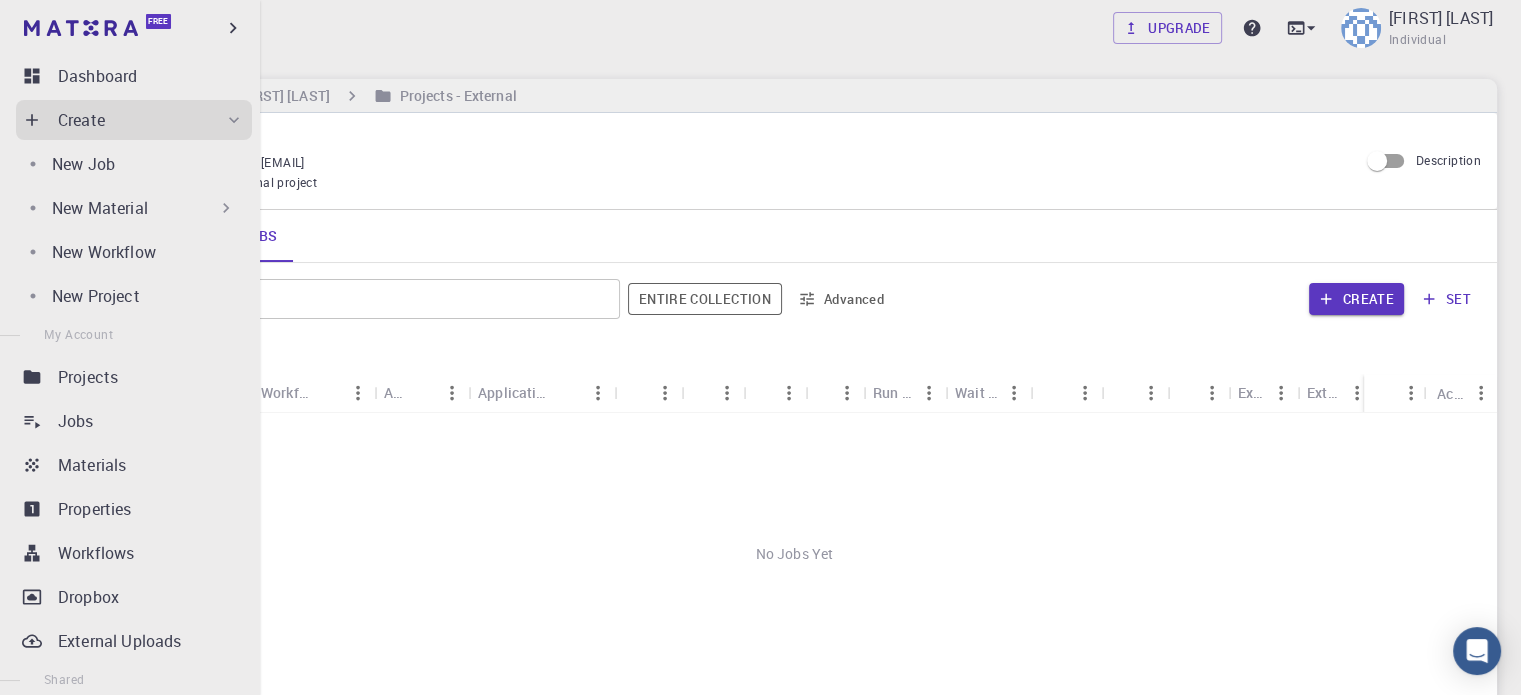 click on "New Material" at bounding box center [144, 208] 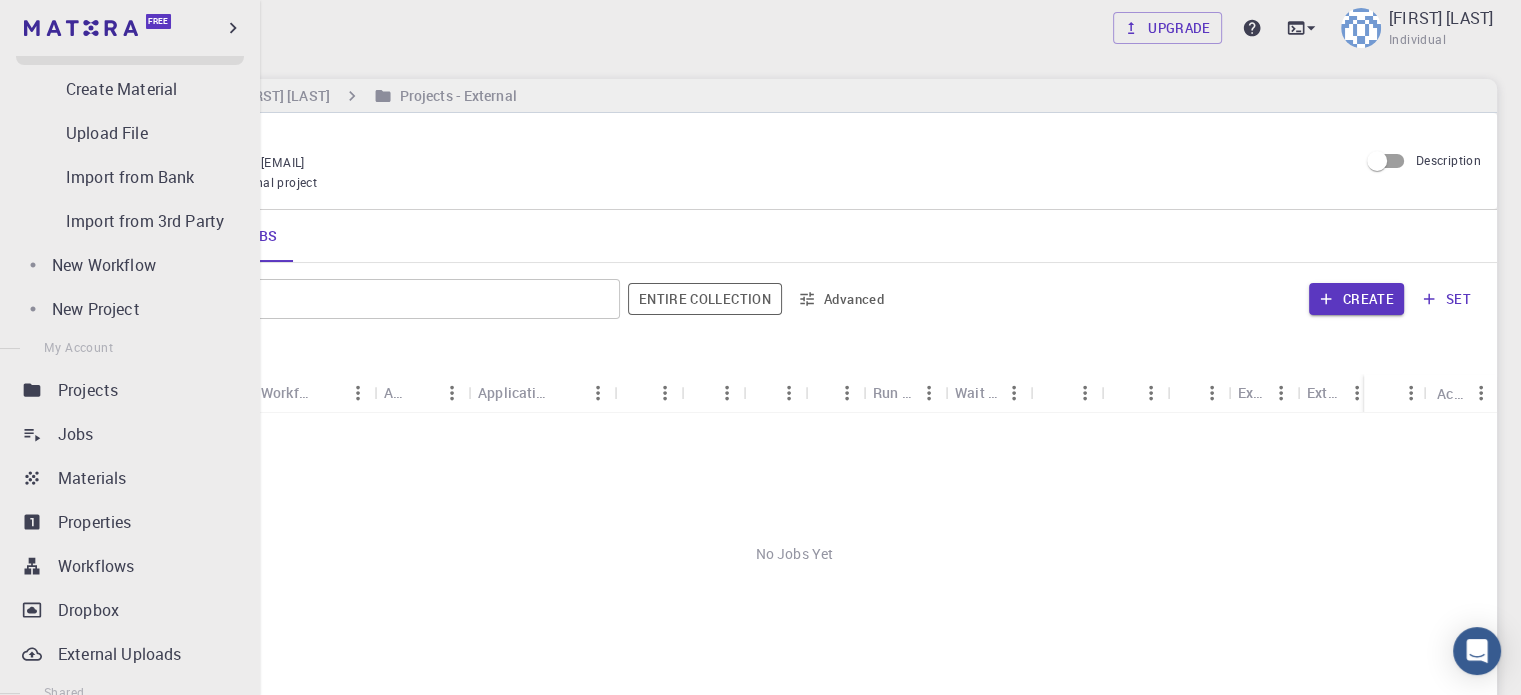 scroll, scrollTop: 0, scrollLeft: 0, axis: both 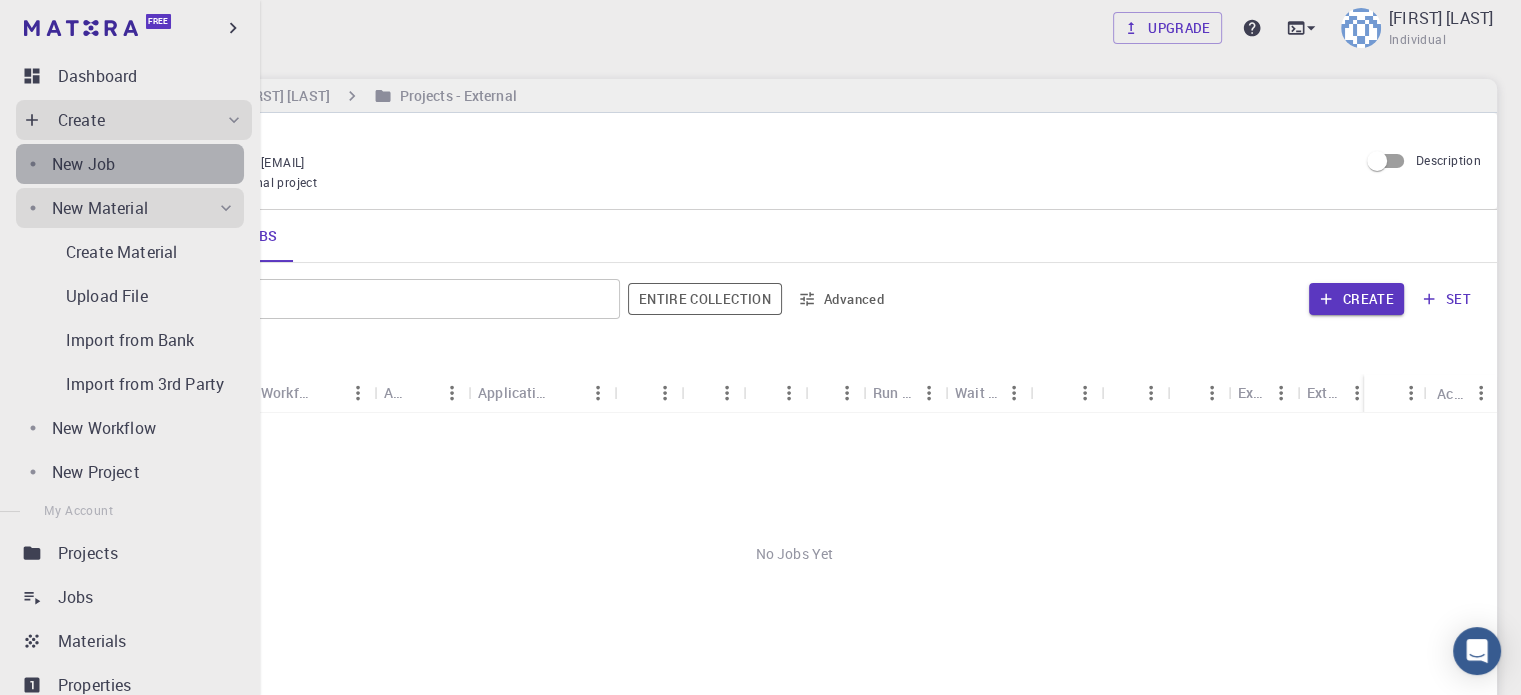 click on "New Job" at bounding box center (148, 164) 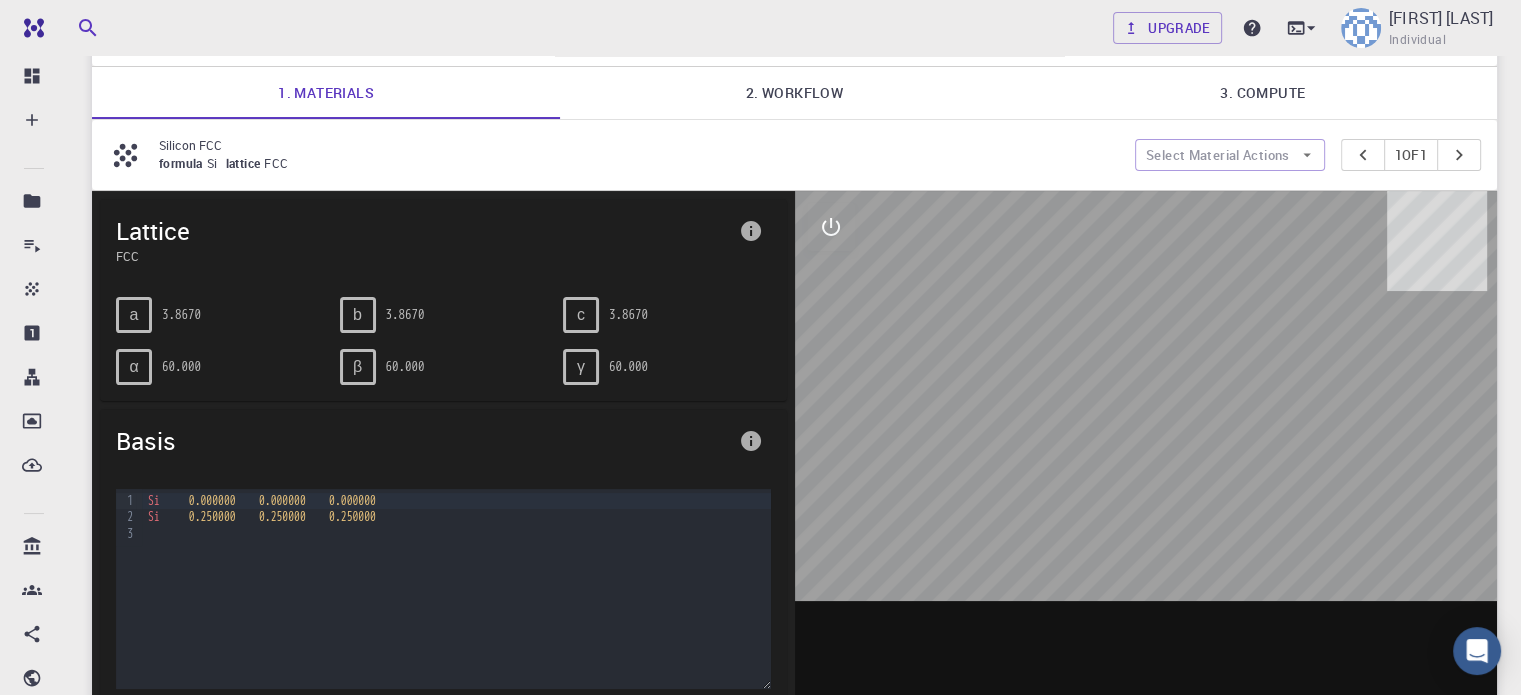 scroll, scrollTop: 0, scrollLeft: 0, axis: both 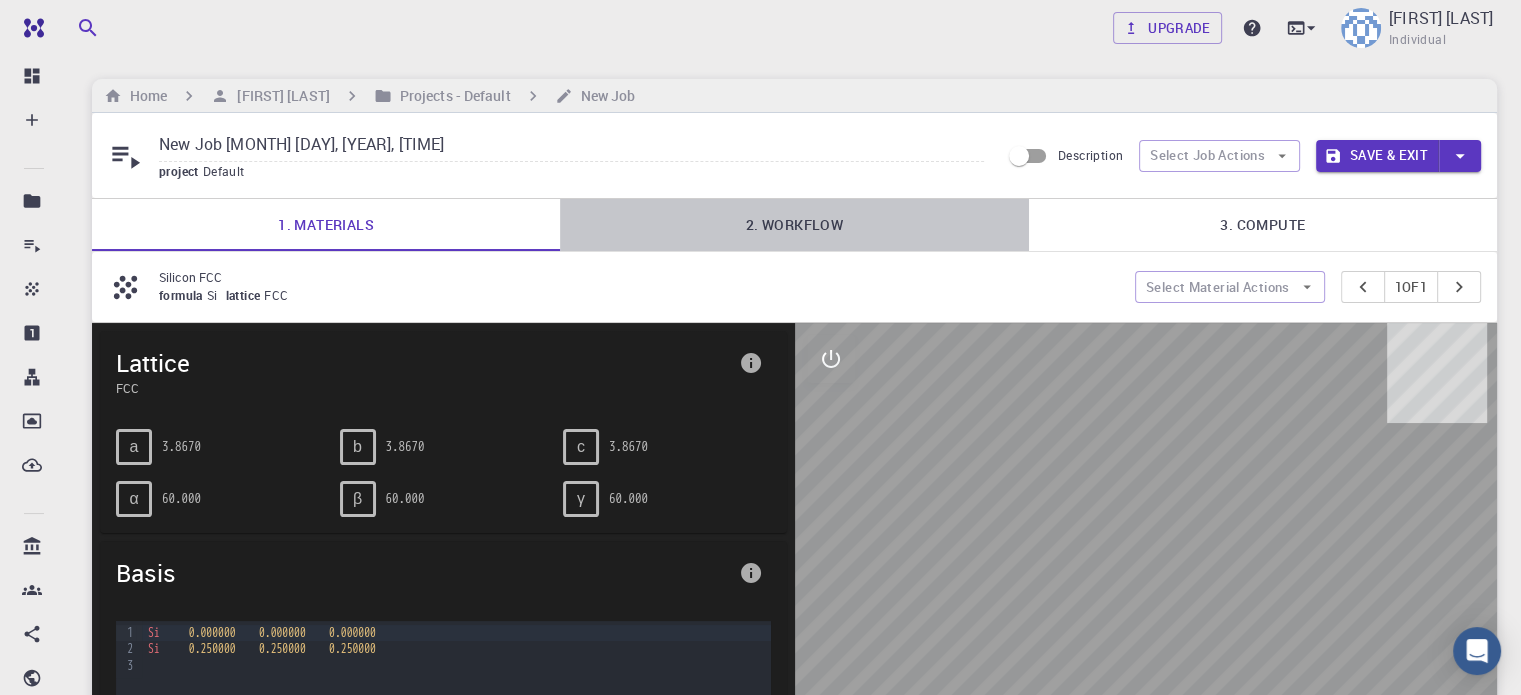 click on "2. Workflow" at bounding box center (794, 225) 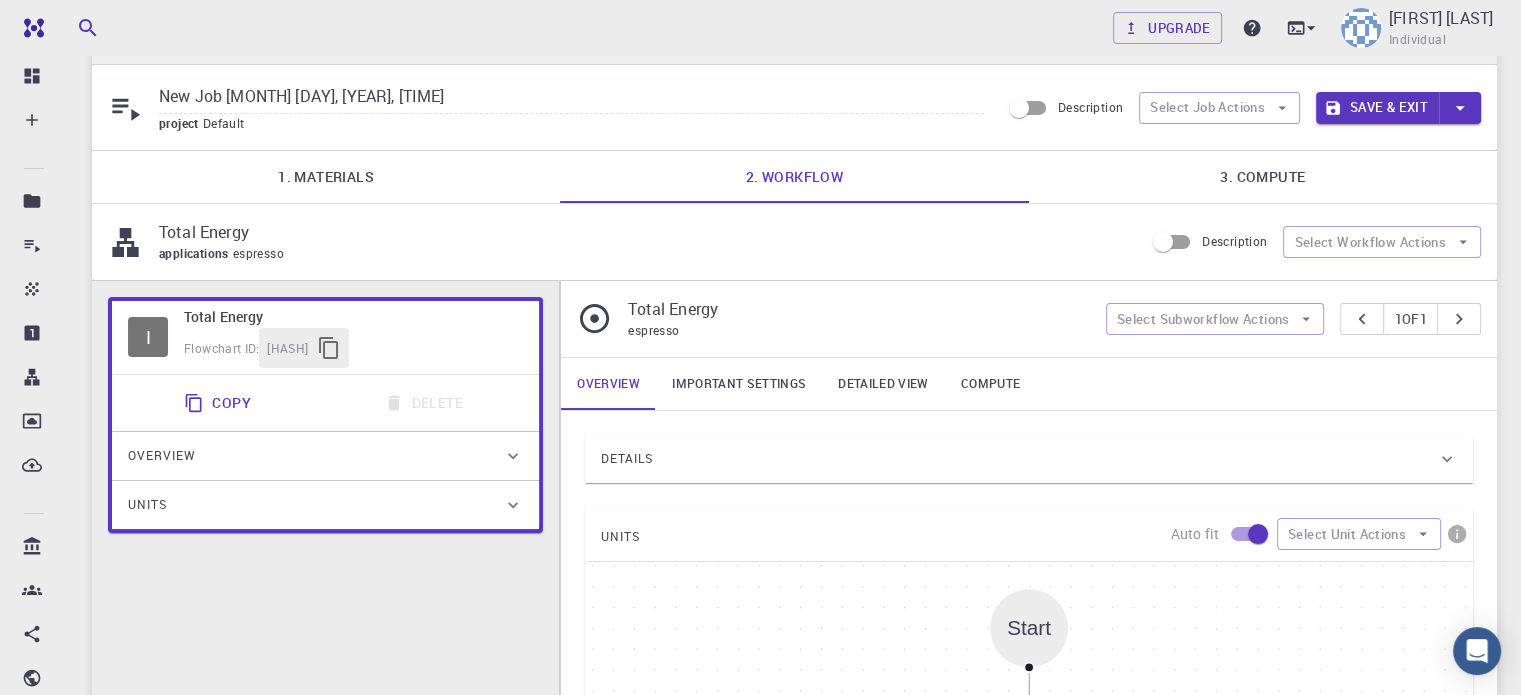 scroll, scrollTop: 0, scrollLeft: 0, axis: both 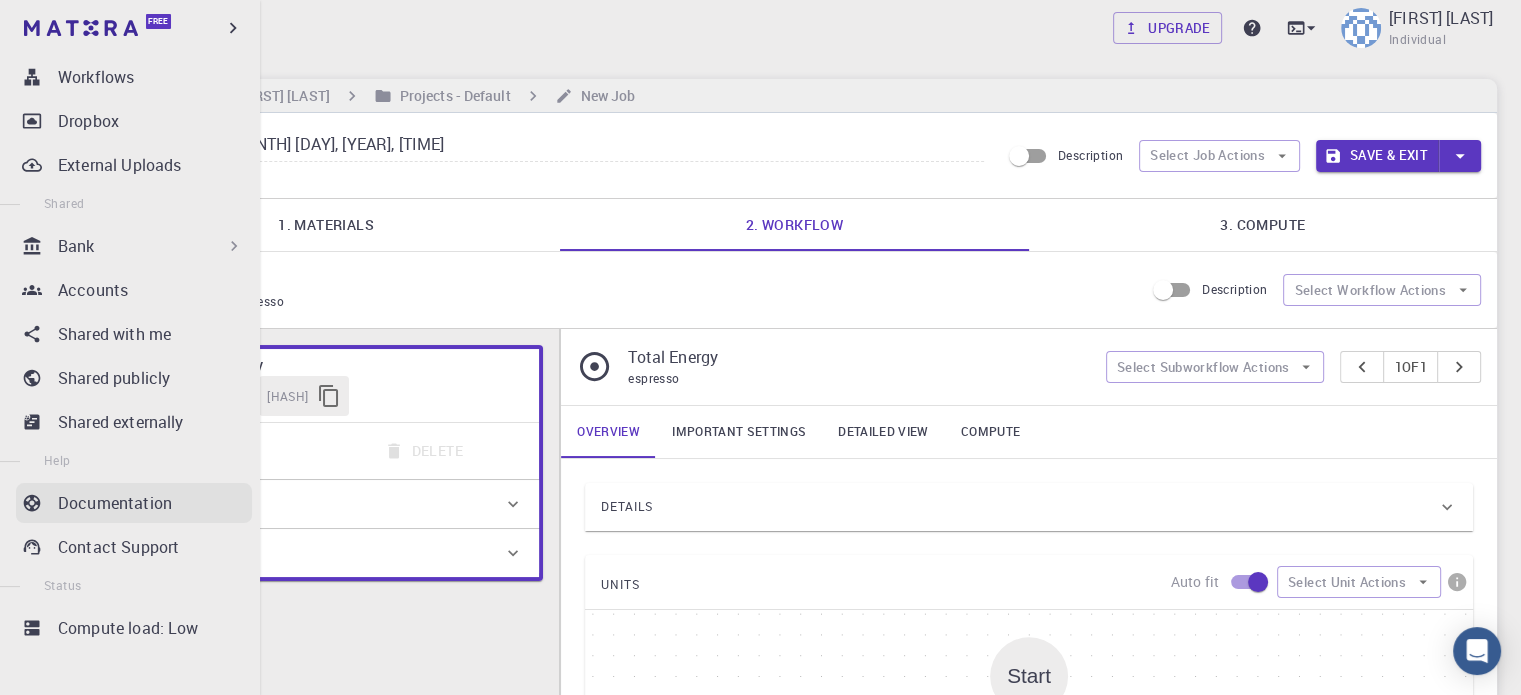 click on "Documentation" at bounding box center [115, 503] 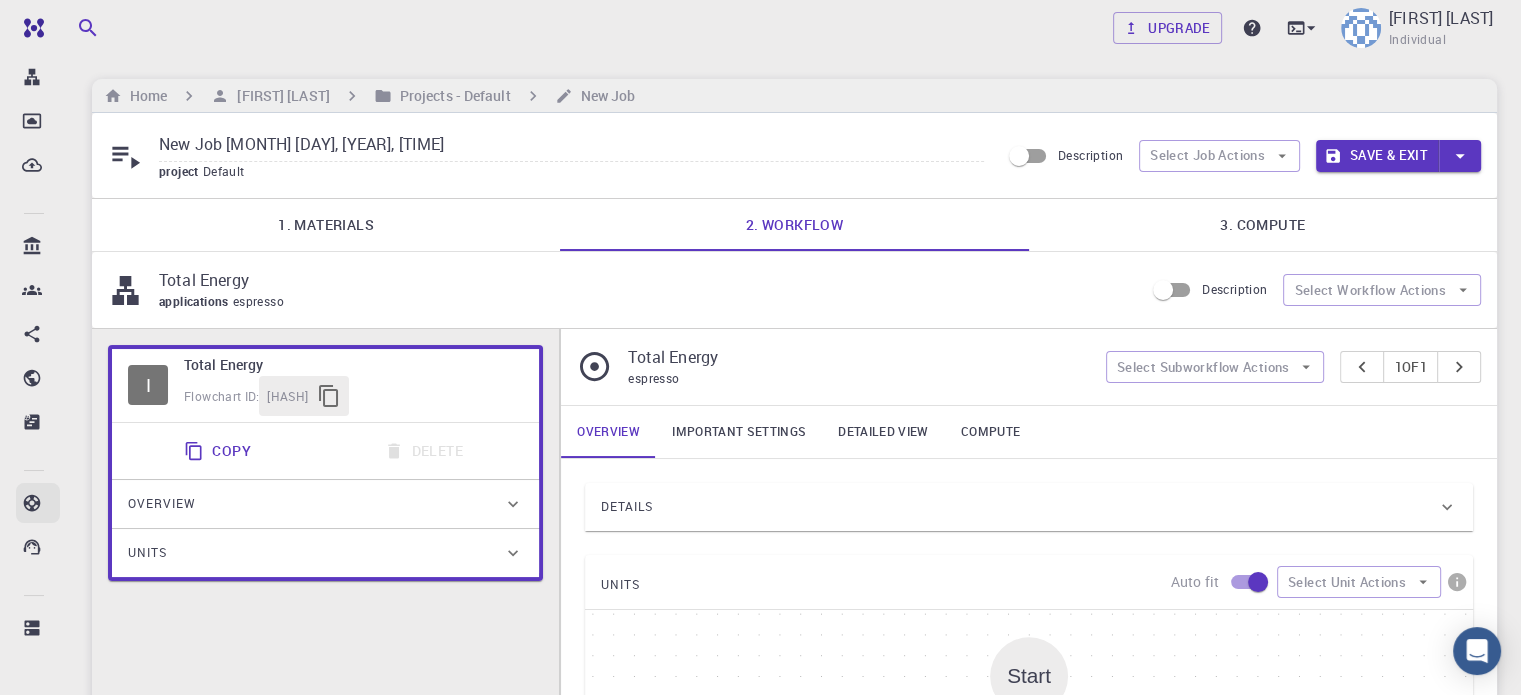 scroll, scrollTop: 300, scrollLeft: 0, axis: vertical 